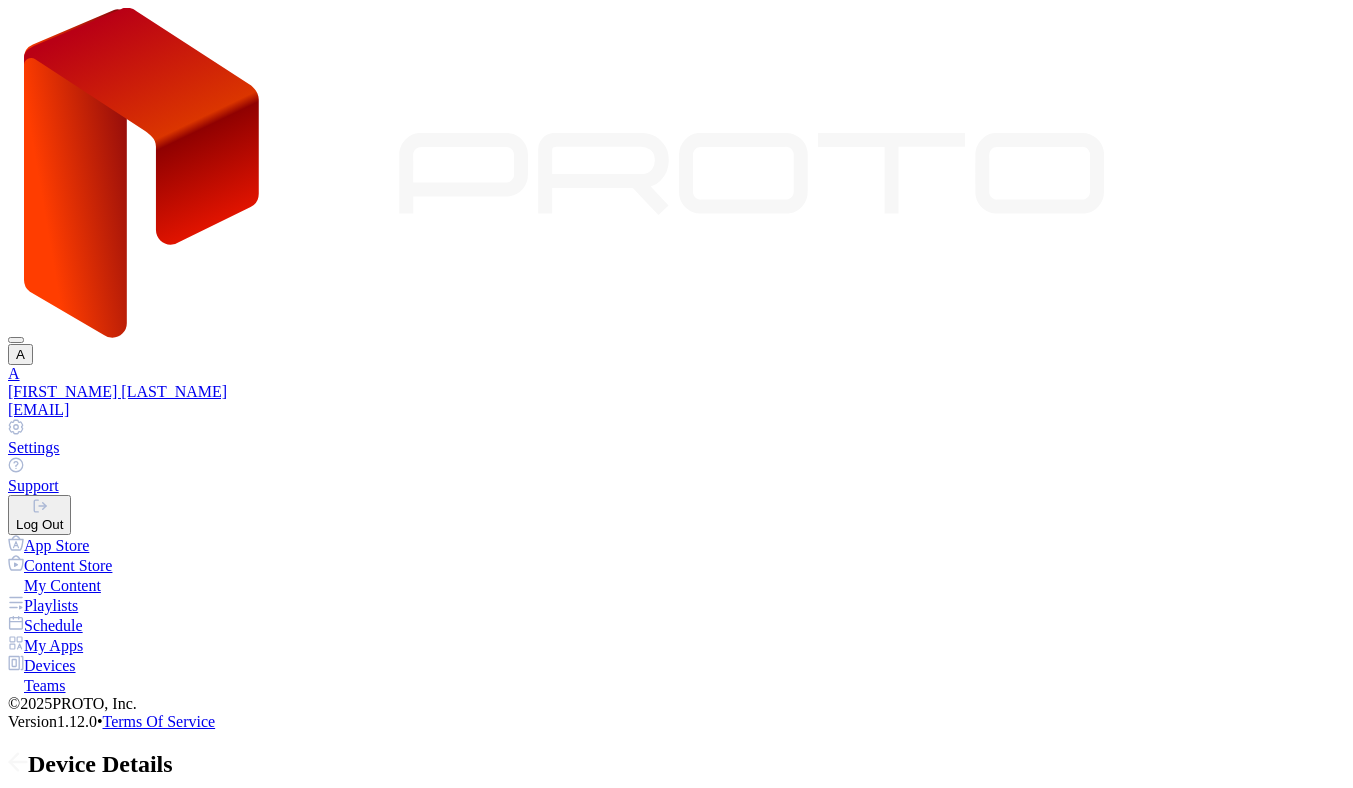scroll, scrollTop: 0, scrollLeft: 0, axis: both 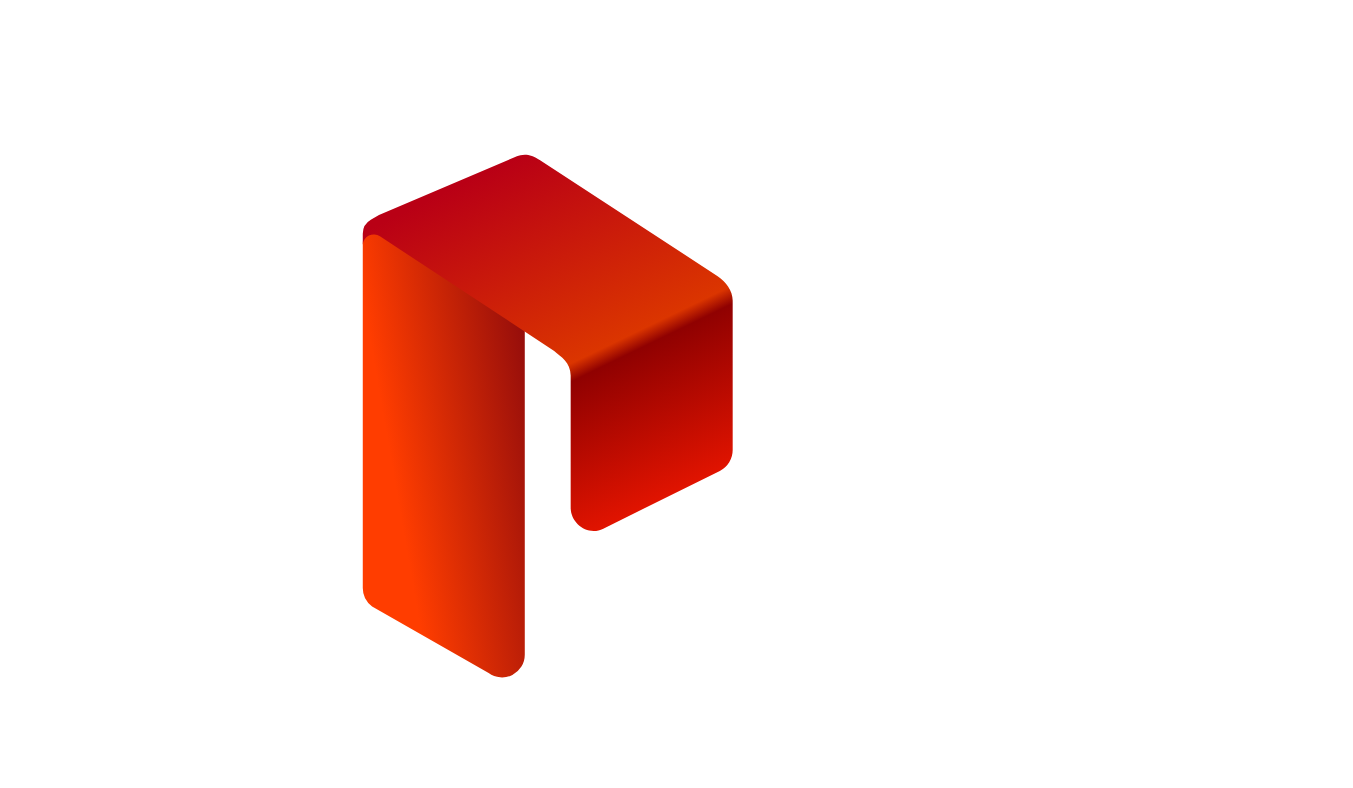 type on "**********" 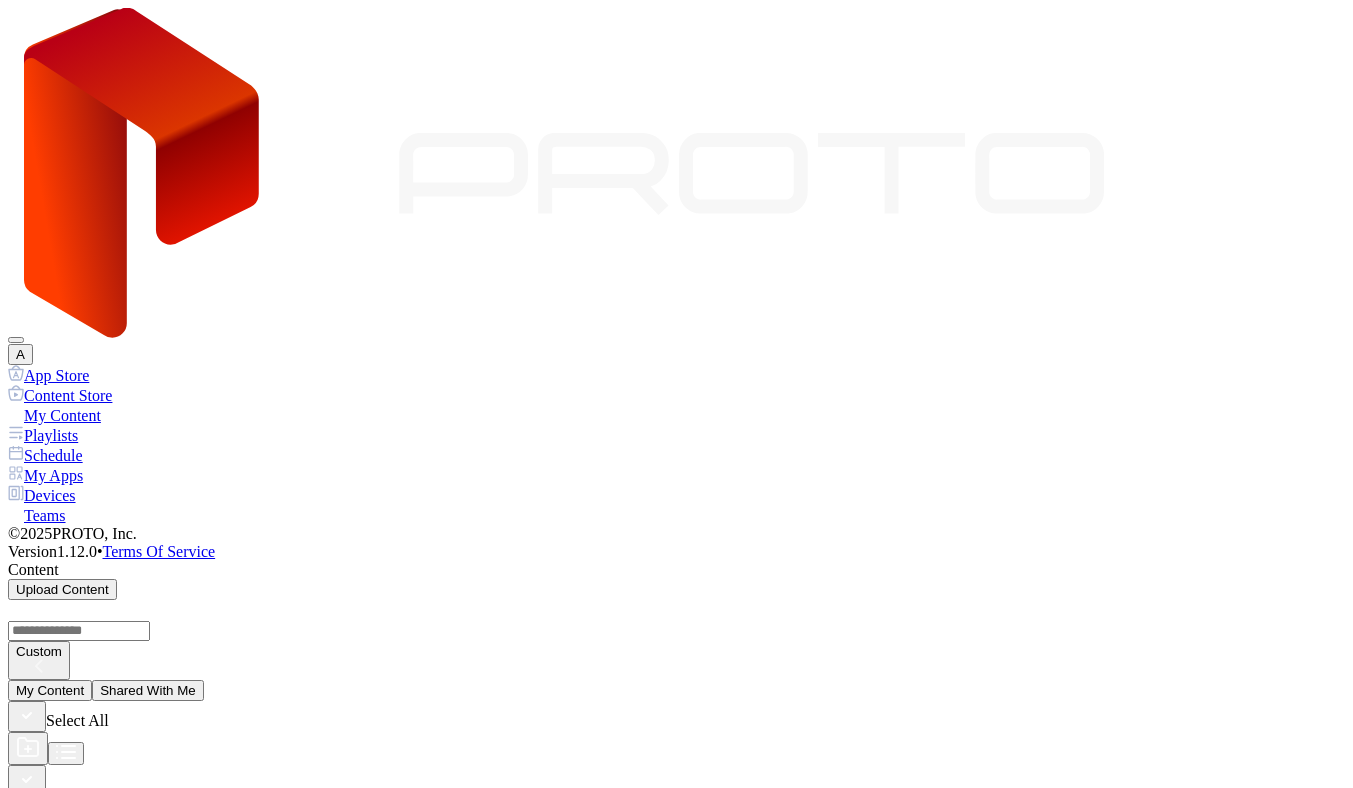 click on "Devices" at bounding box center (676, 495) 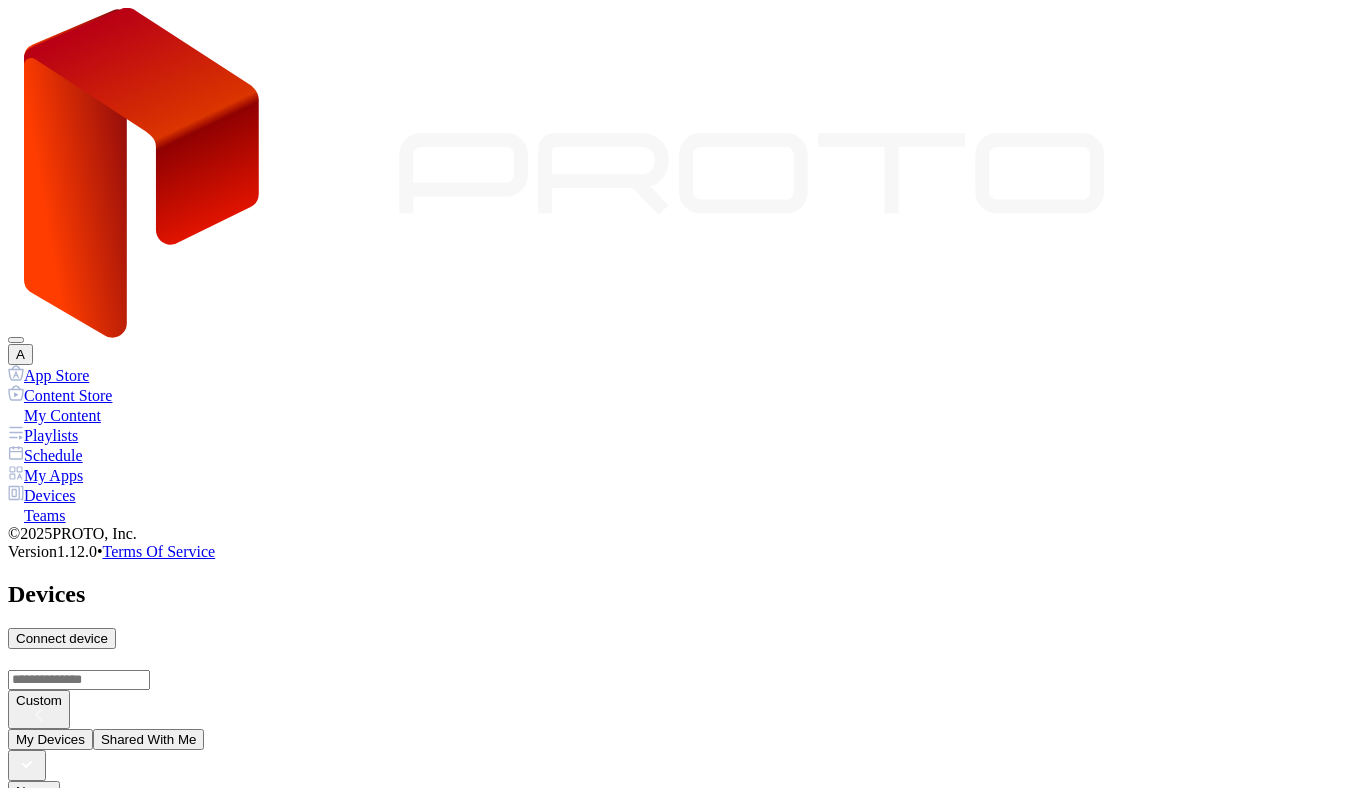 click at bounding box center [18, 1018] 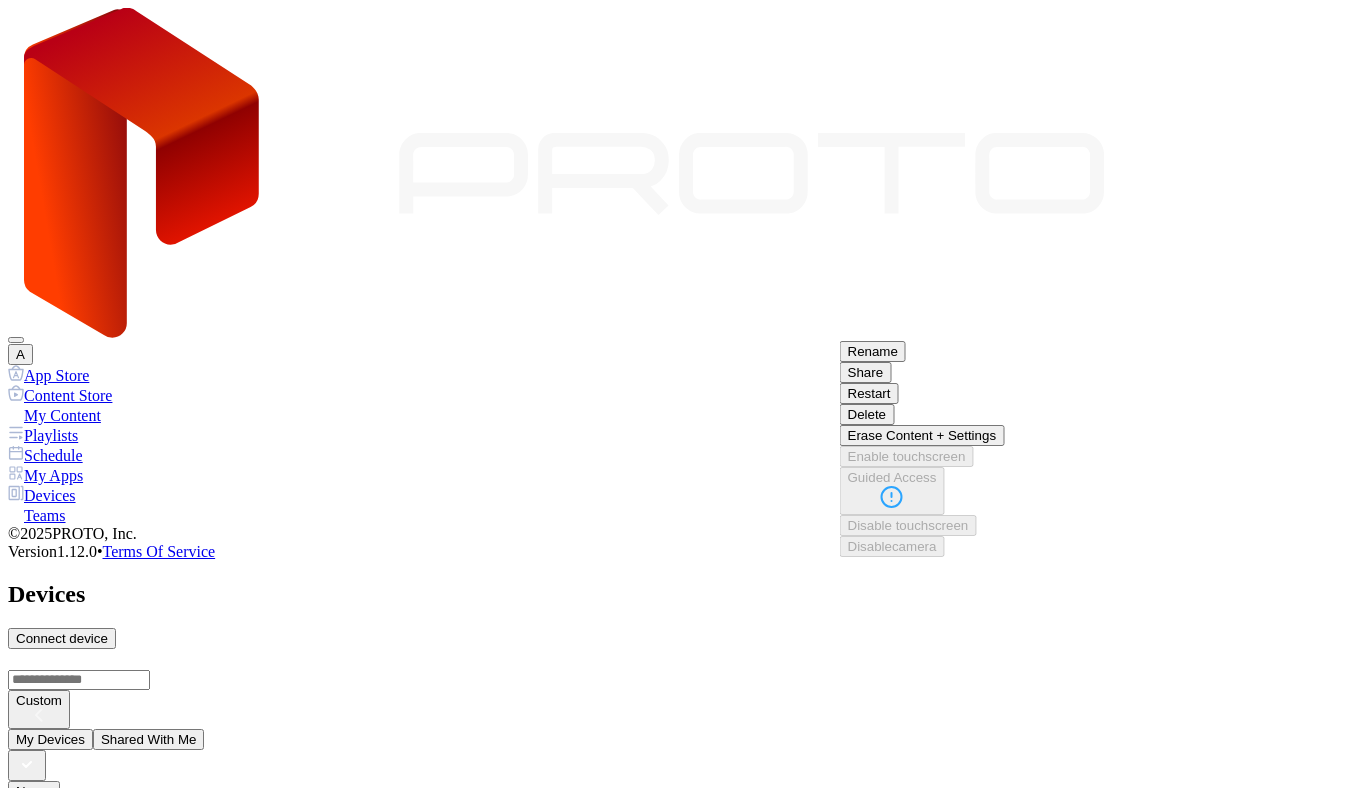 scroll, scrollTop: 144, scrollLeft: 0, axis: vertical 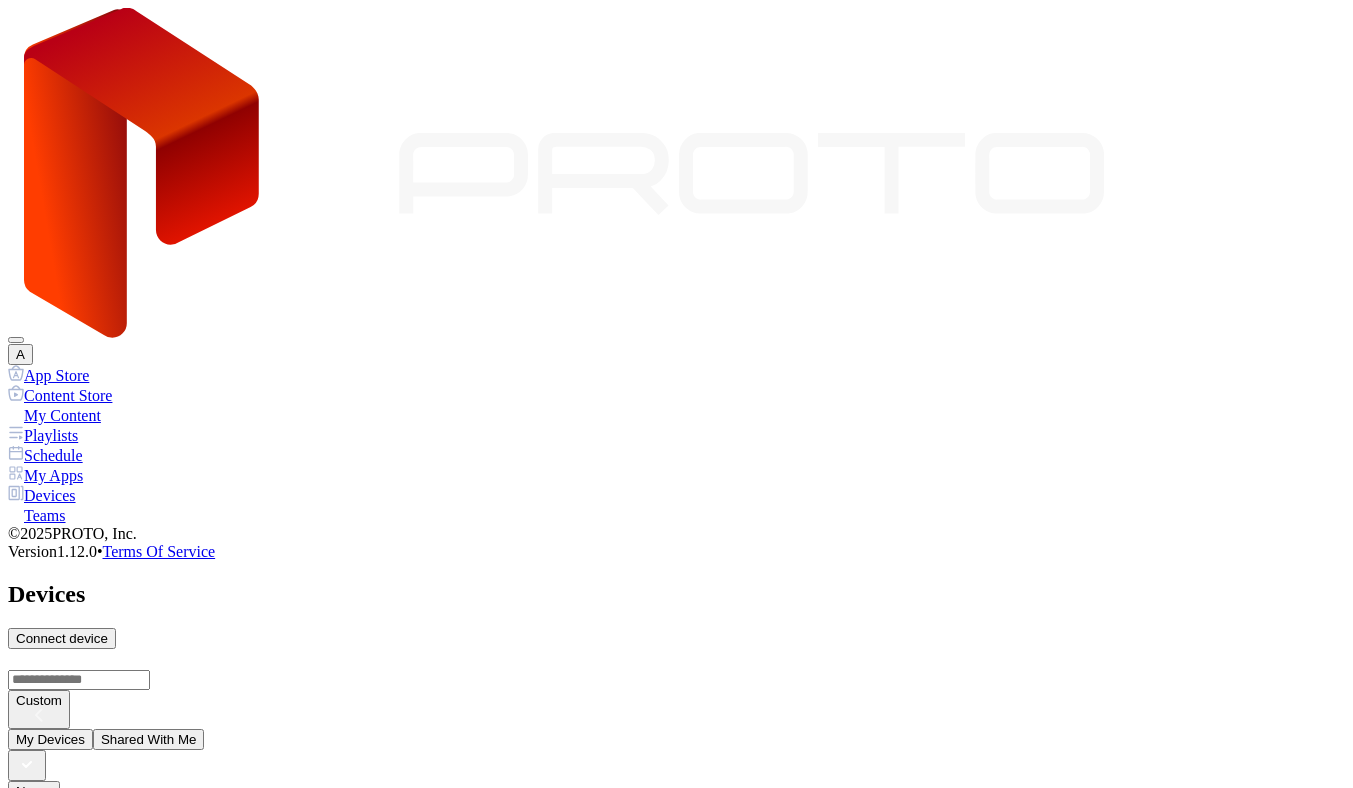 click on "Delete" at bounding box center (37, 1381) 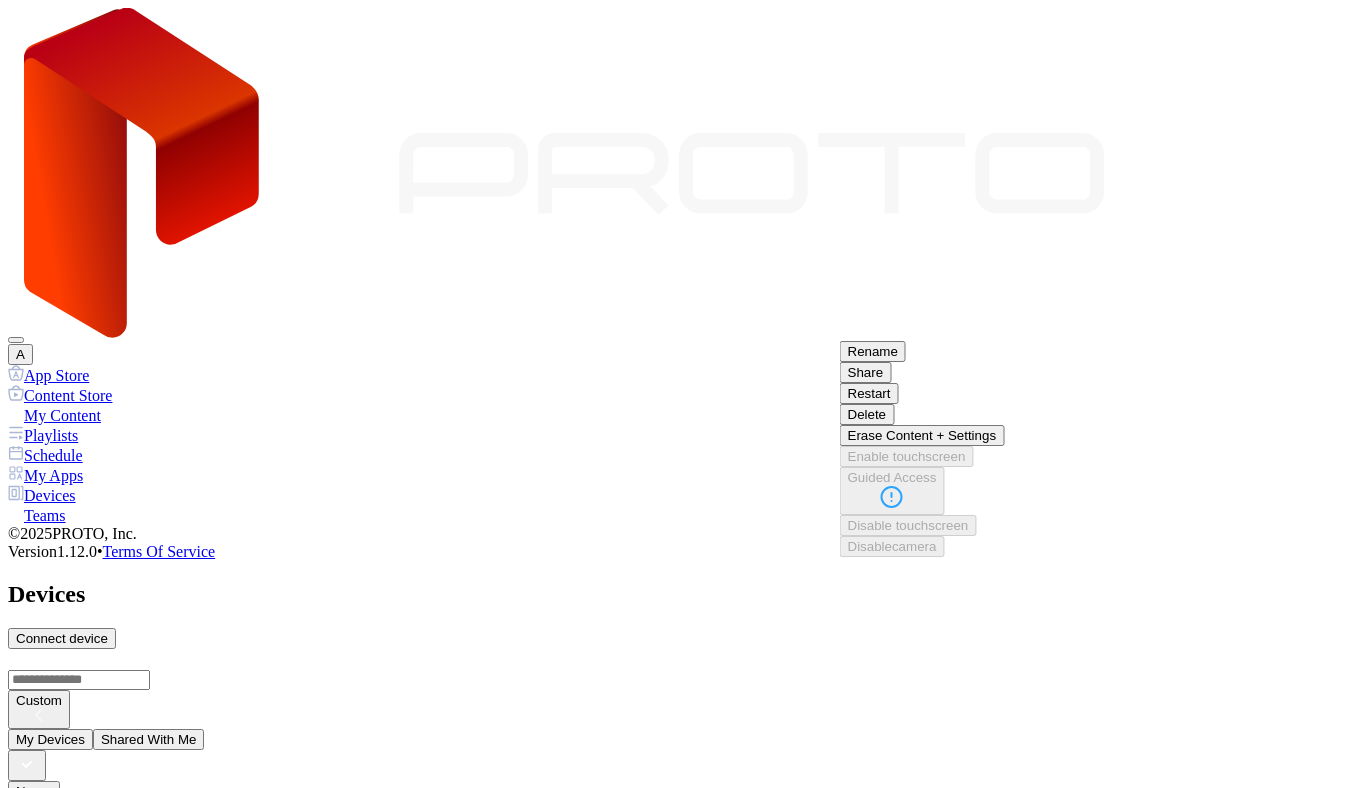 click on "ANDRII YAVORSKYI's Proto M2 SID:  00E04C7110E9 Offline Jul 01, 2025 at 7:32 PM" at bounding box center (676, 944) 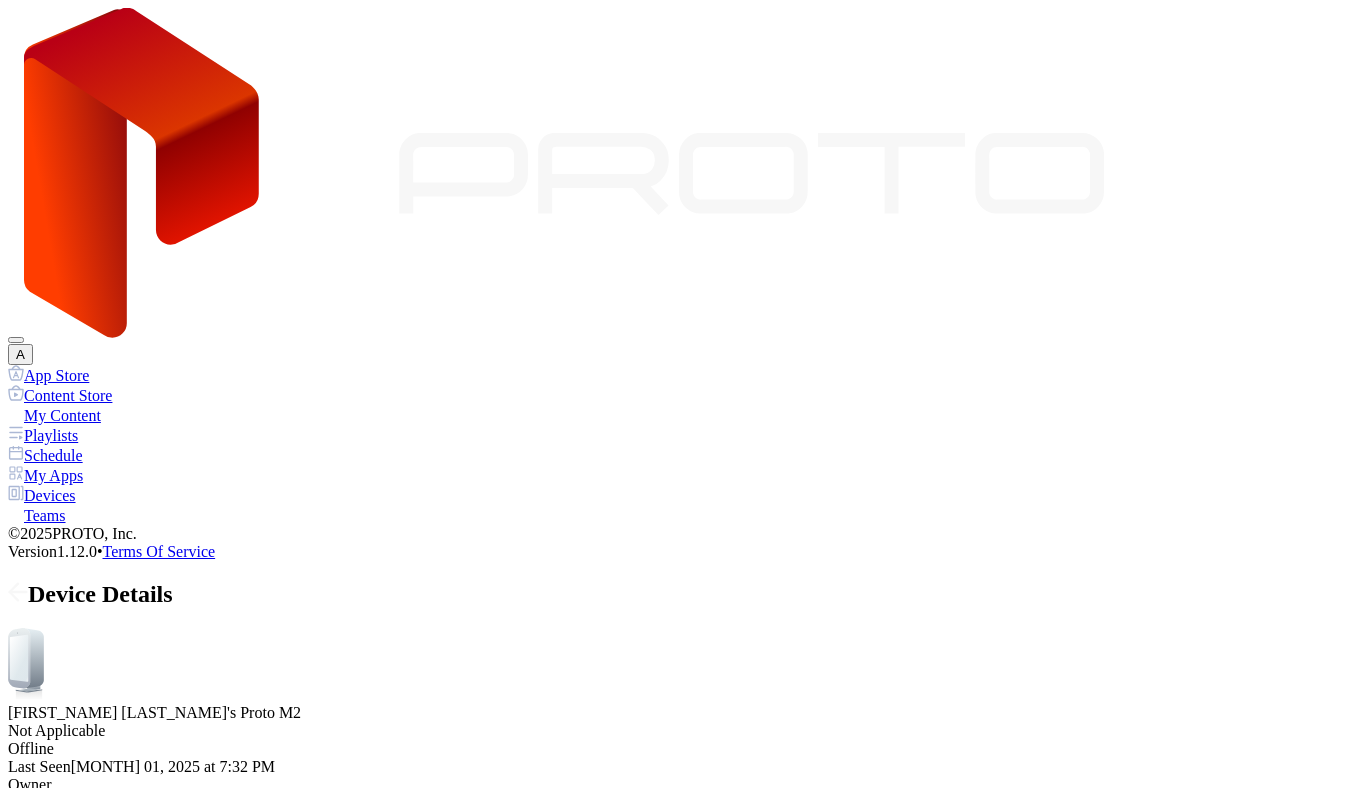 click on "A" at bounding box center [20, 354] 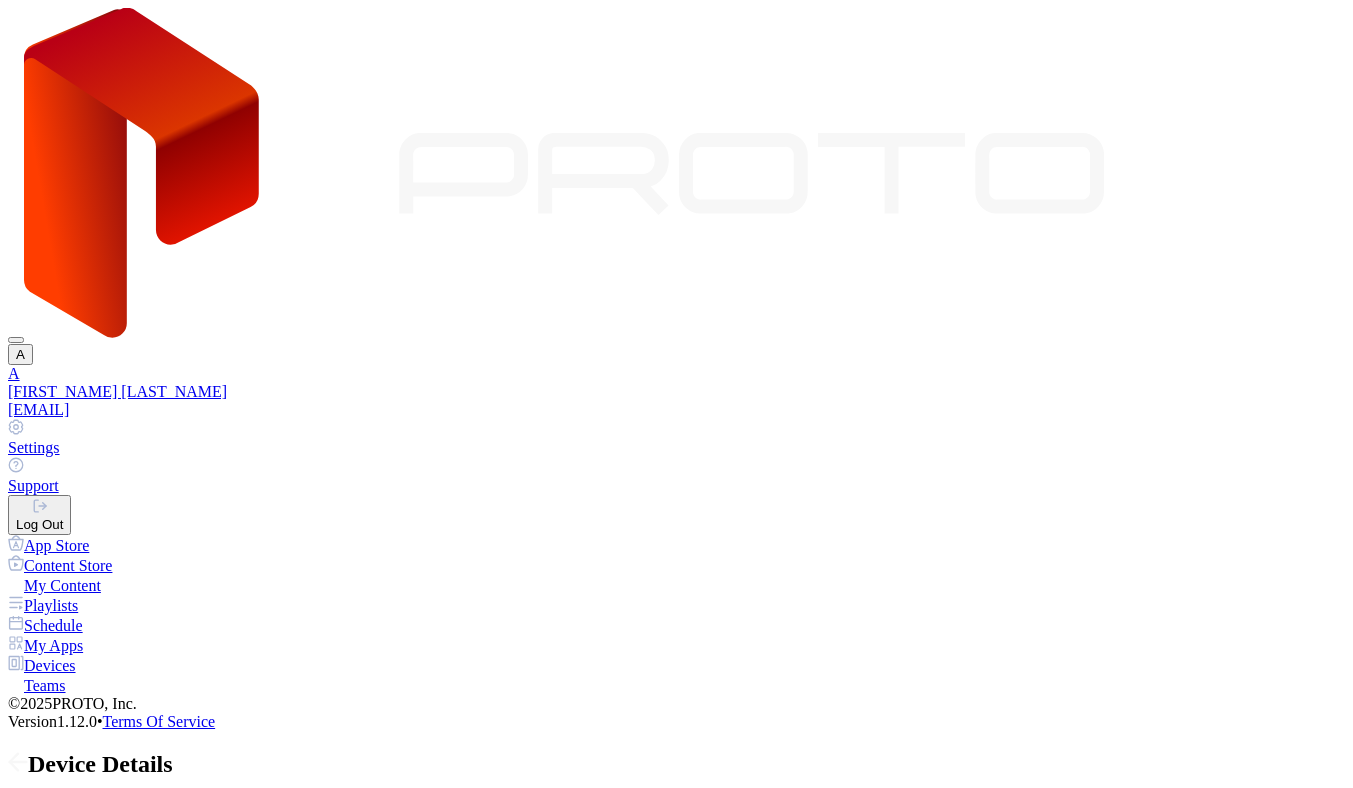 click on "Log Out" at bounding box center [39, 515] 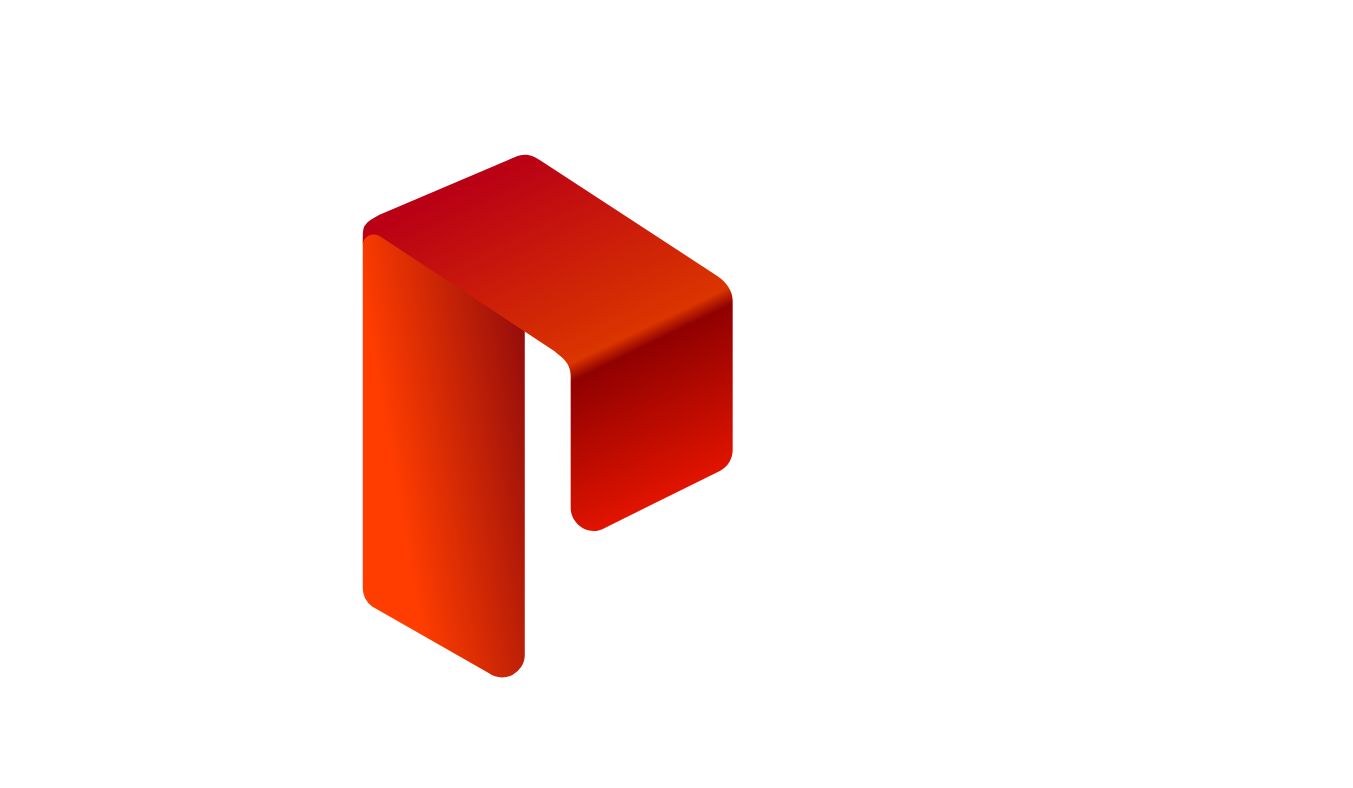 click on "**********" at bounding box center (79, 1206) 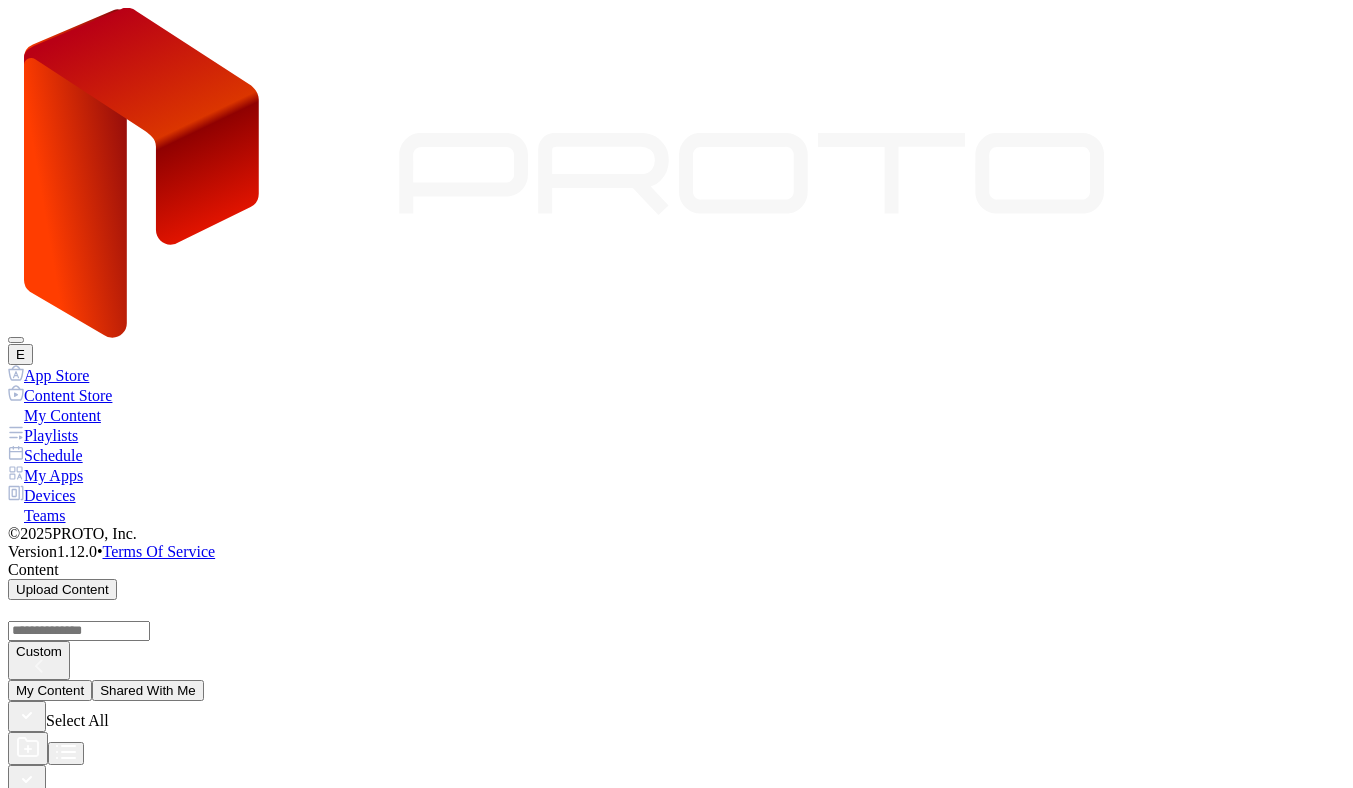 click on "Devices" at bounding box center [676, 495] 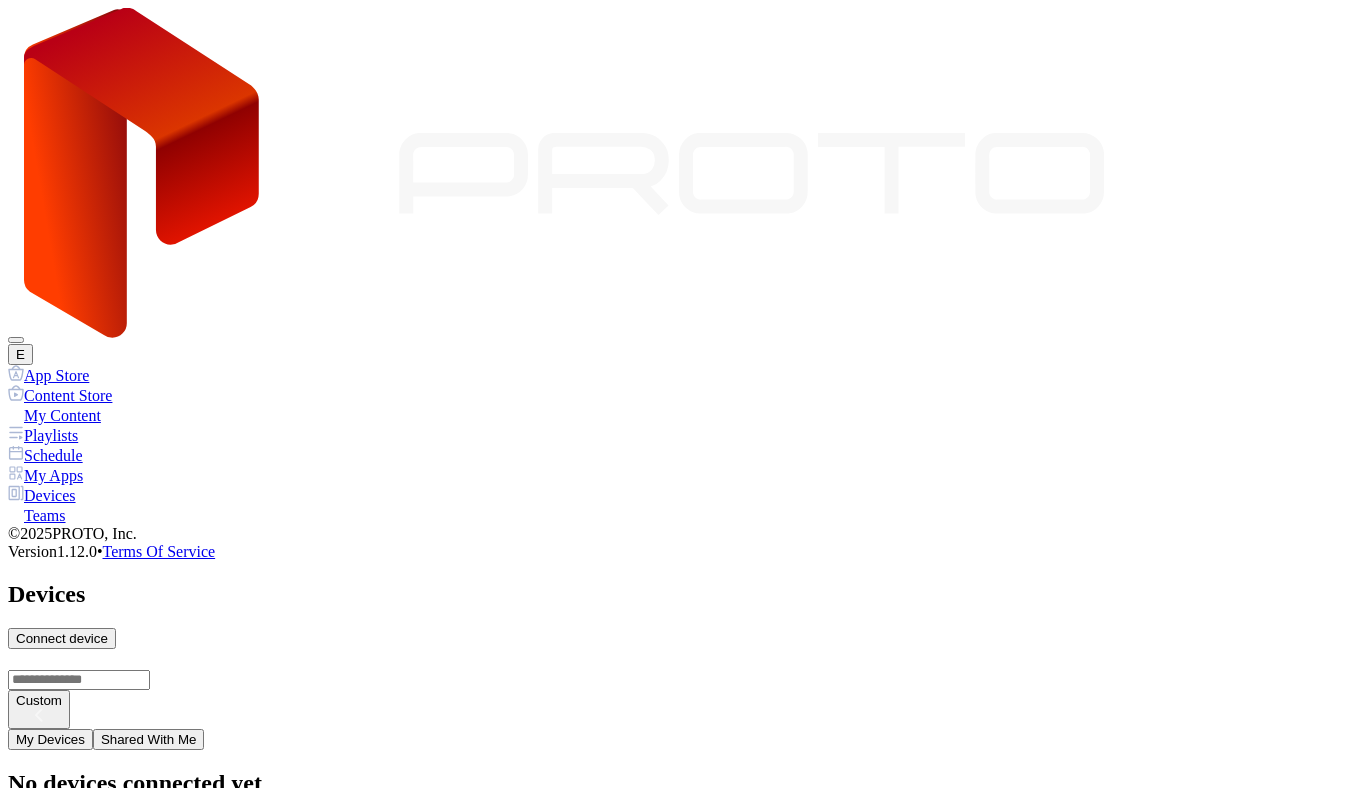 click on "Devices Connect device Custom My Devices Shared With Me No devices connected yet Connect Device" at bounding box center [676, 709] 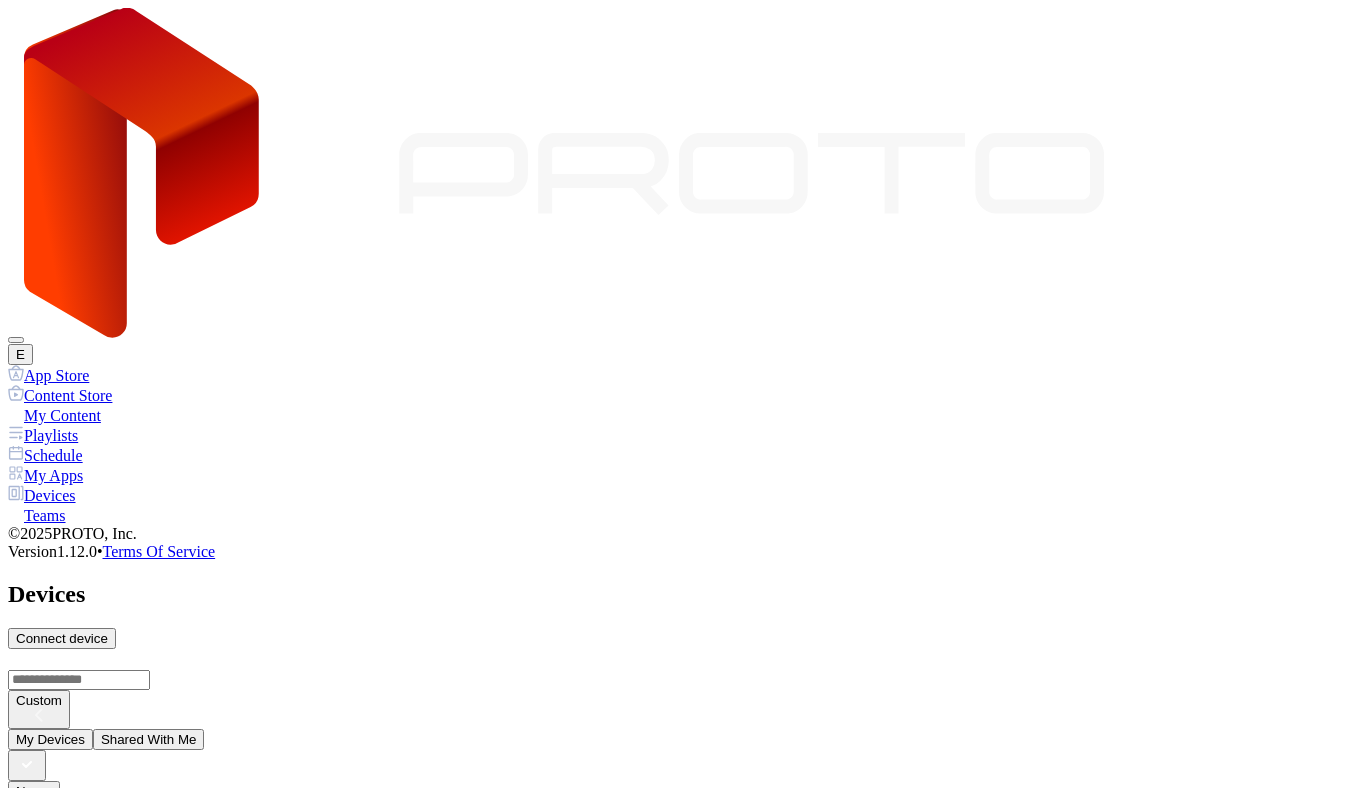 click on "Done" at bounding box center [32, 1341] 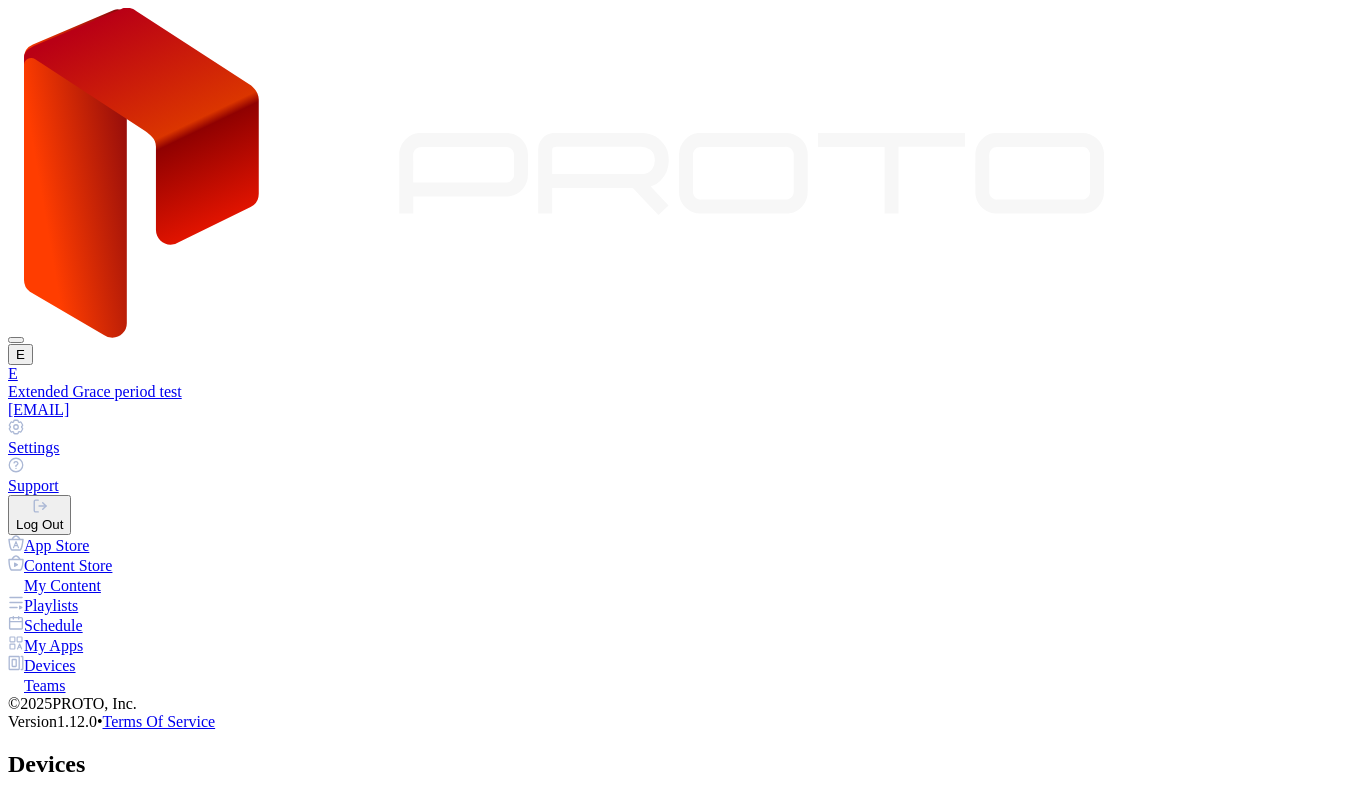 click on "Settings" at bounding box center [676, 438] 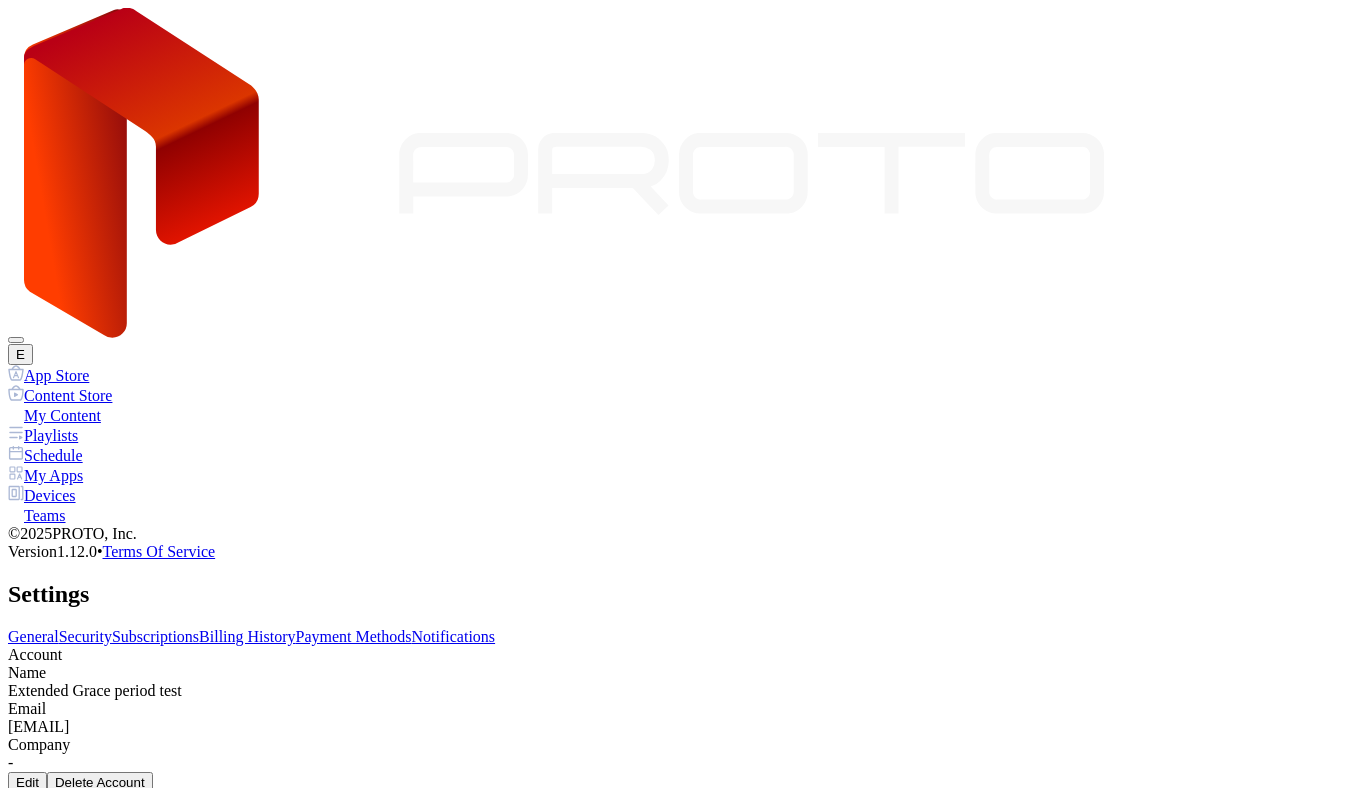 click on "Payment Methods" at bounding box center (354, 636) 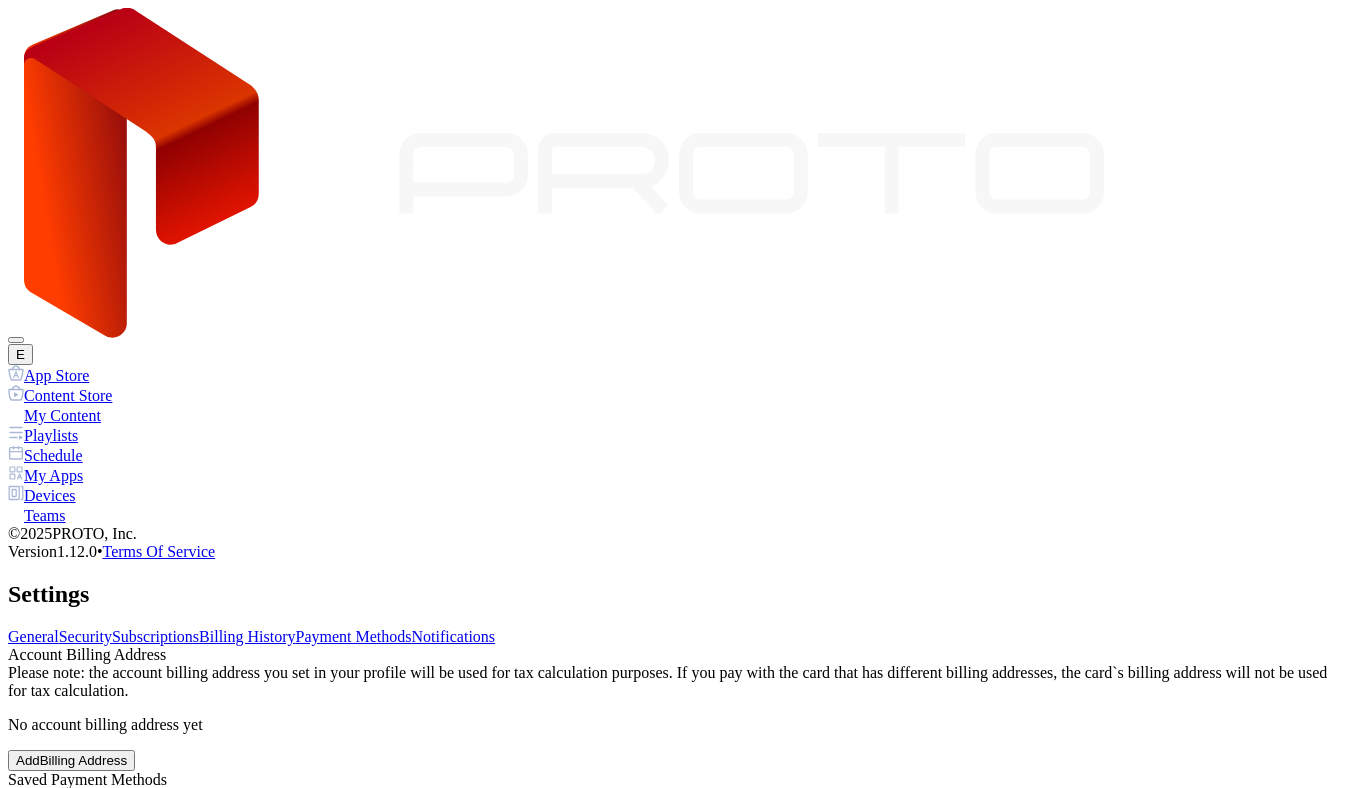 click on "Subscriptions" at bounding box center (155, 636) 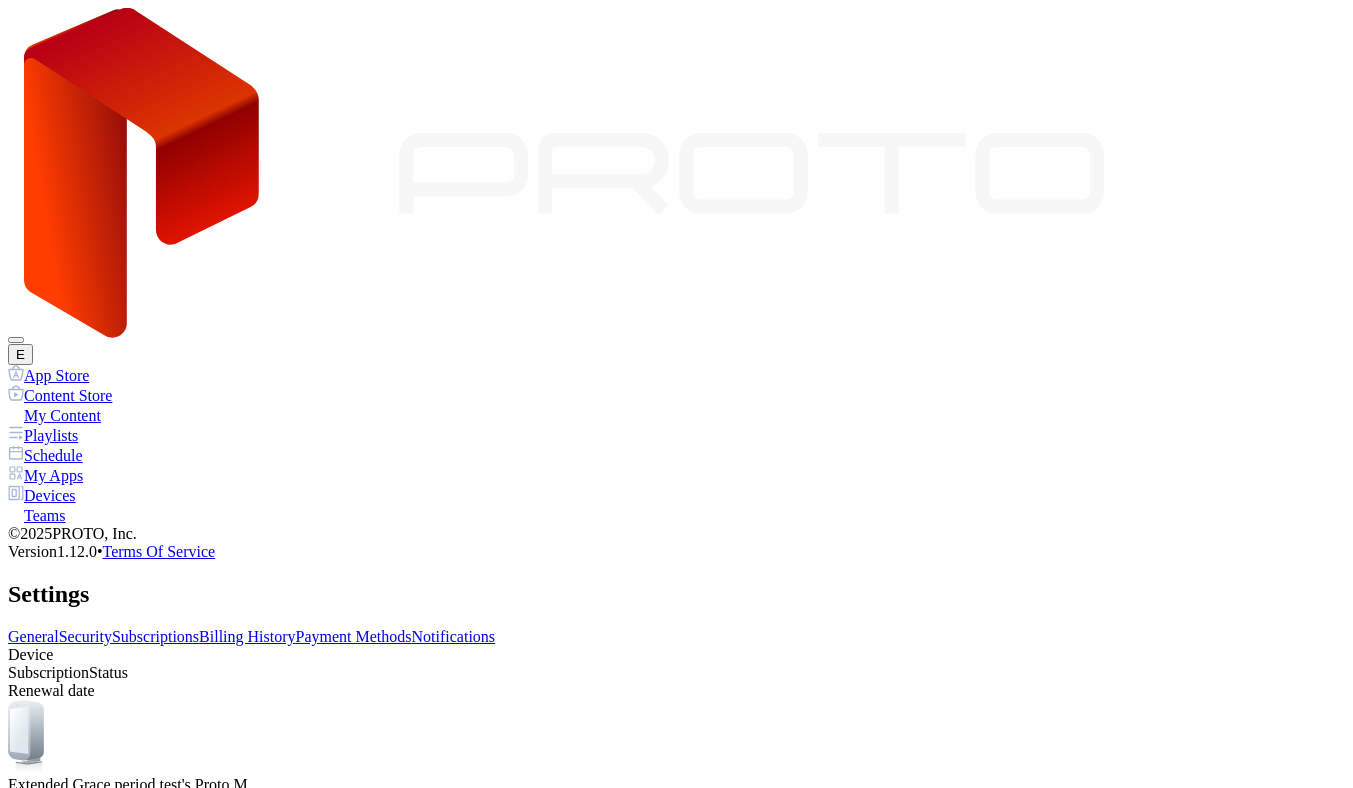 click on "Settings" at bounding box center (676, 594) 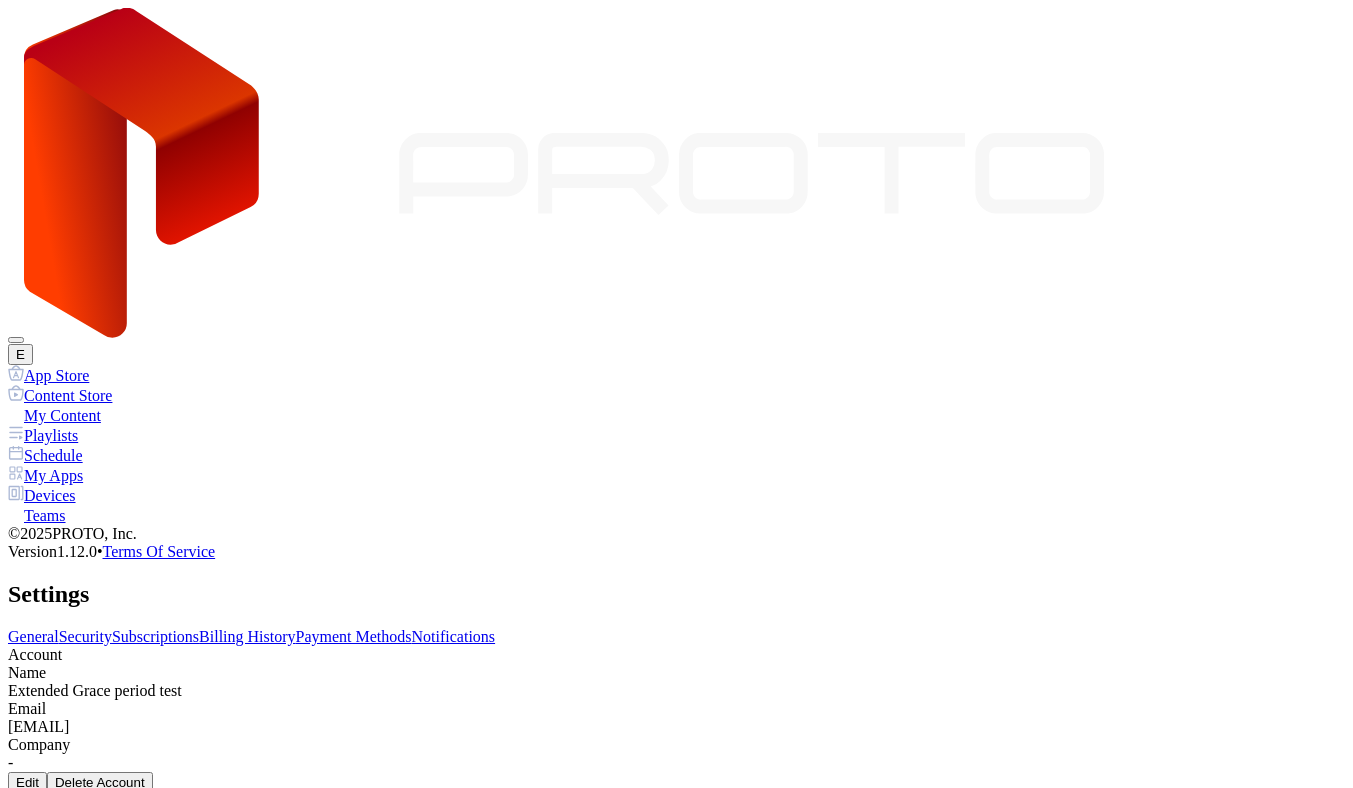 drag, startPoint x: 273, startPoint y: 394, endPoint x: 499, endPoint y: 397, distance: 226.01991 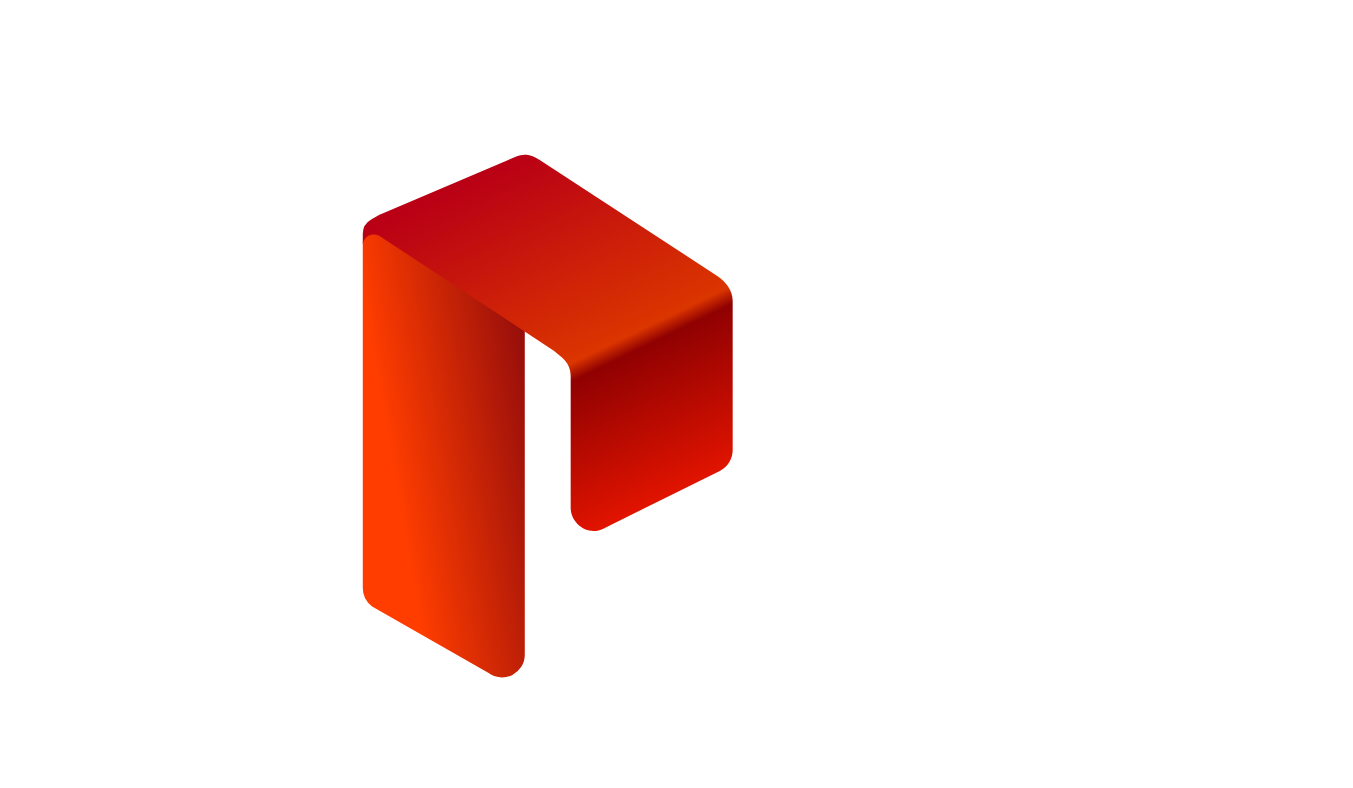 scroll, scrollTop: 0, scrollLeft: 0, axis: both 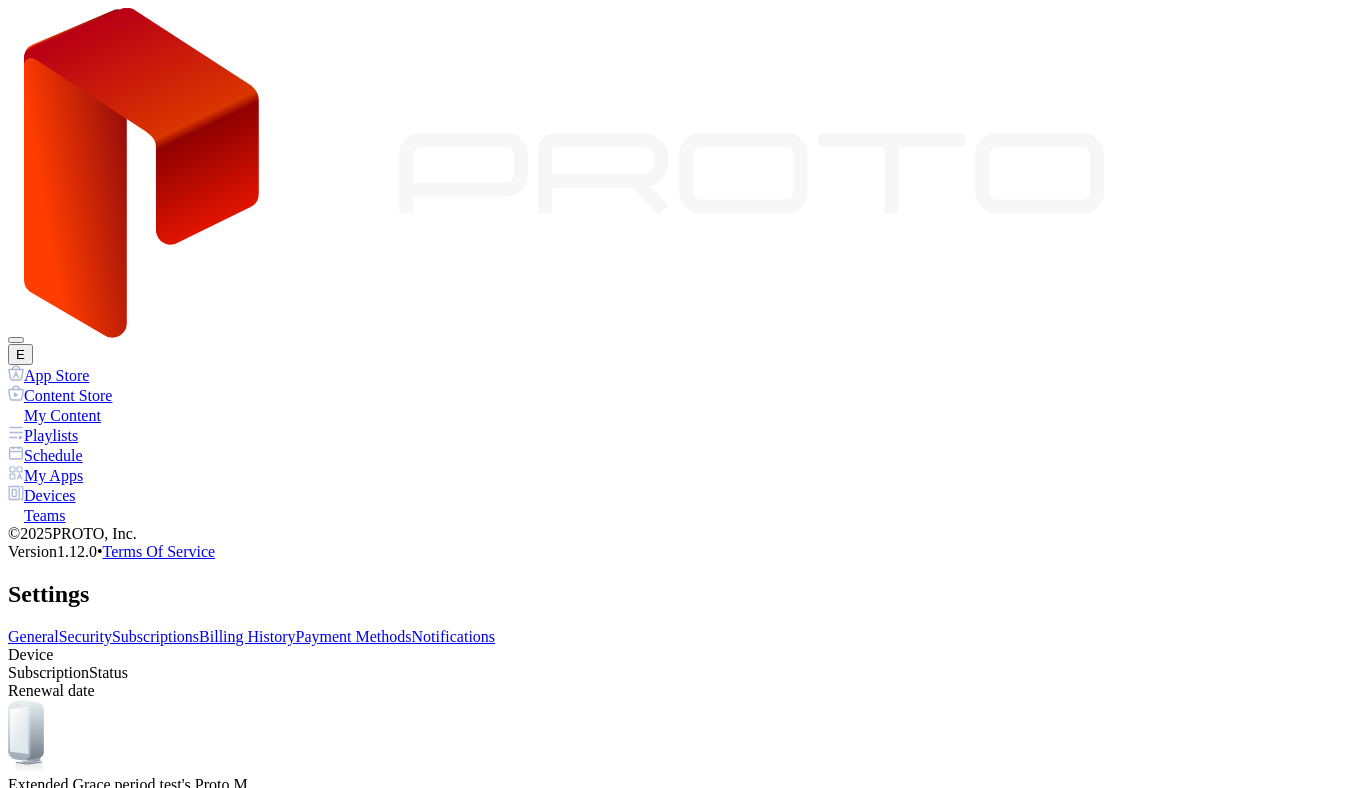 click on "Buy" at bounding box center [27, 858] 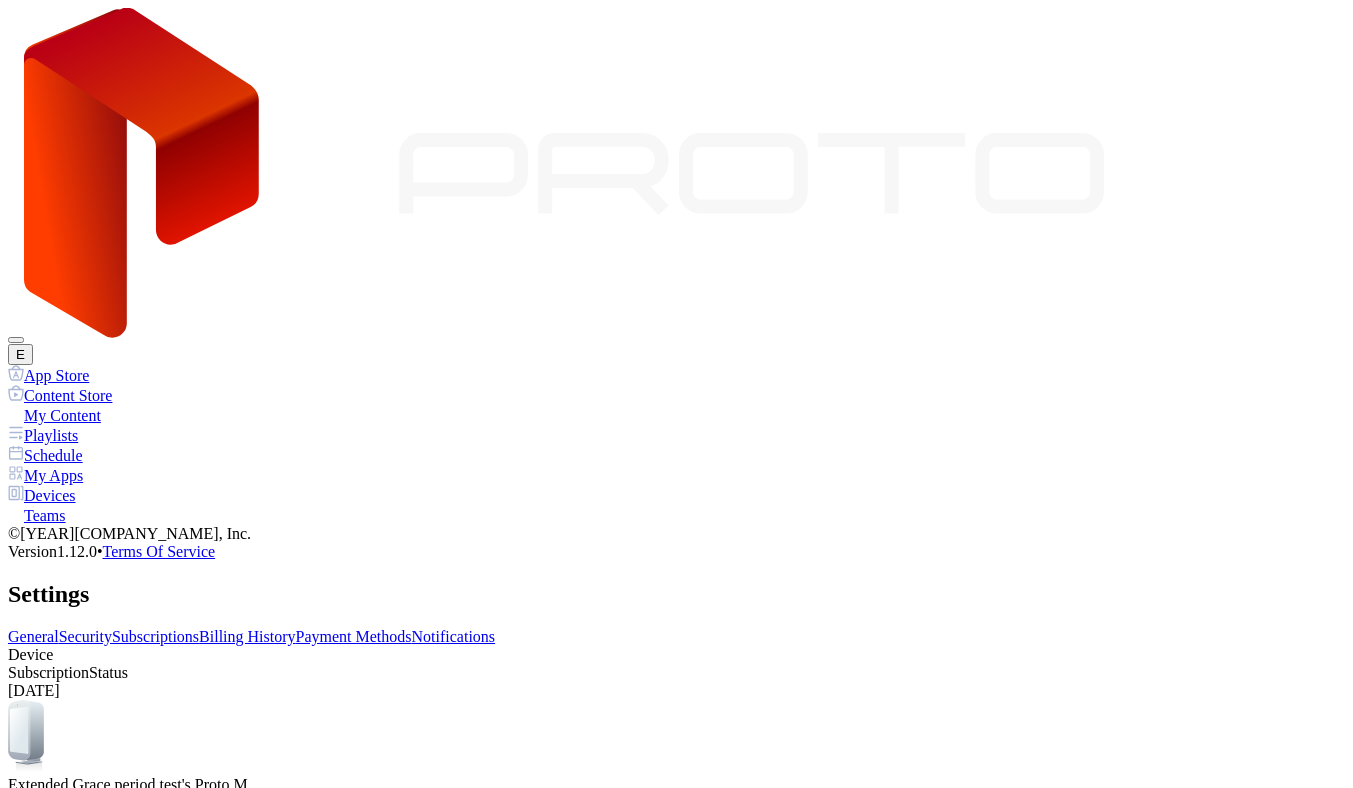 scroll, scrollTop: 0, scrollLeft: 0, axis: both 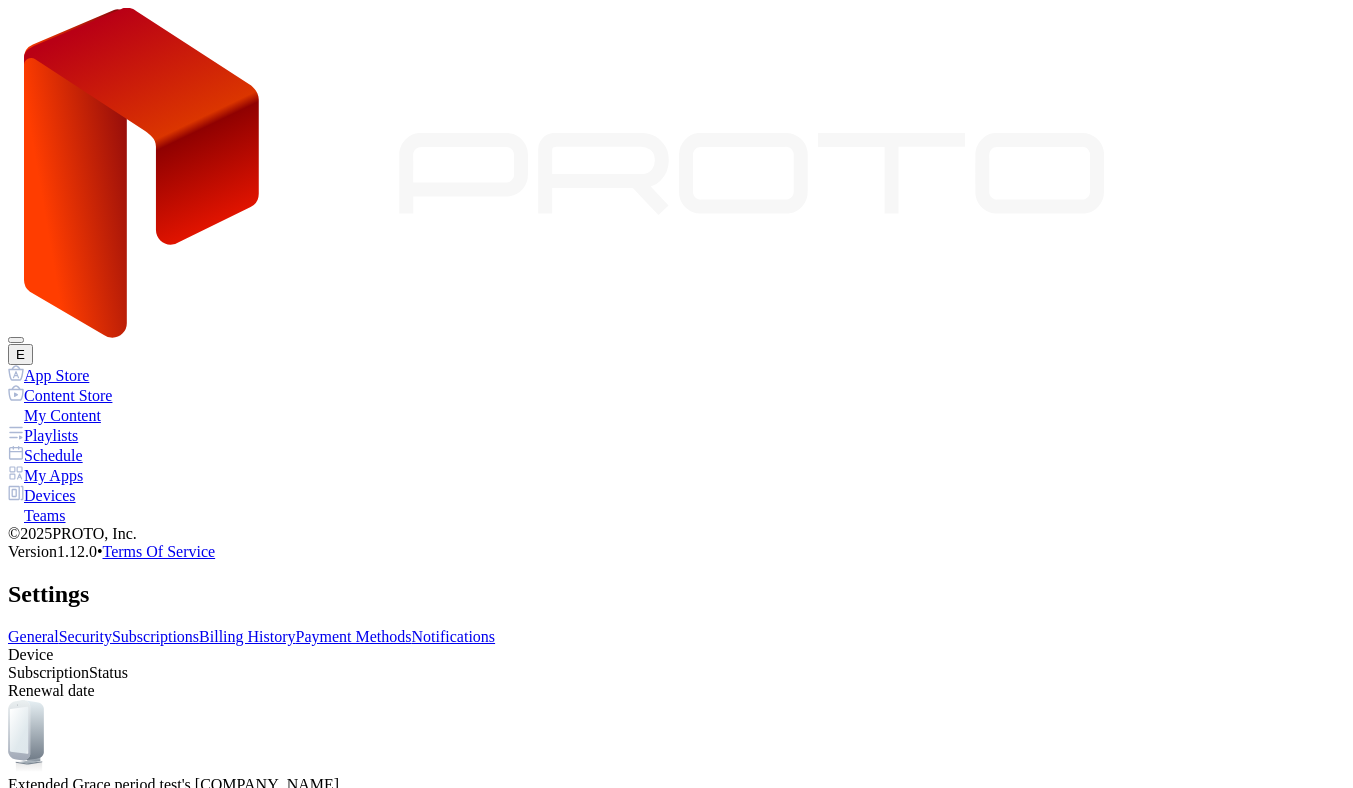 click on "Notifications" at bounding box center (454, 636) 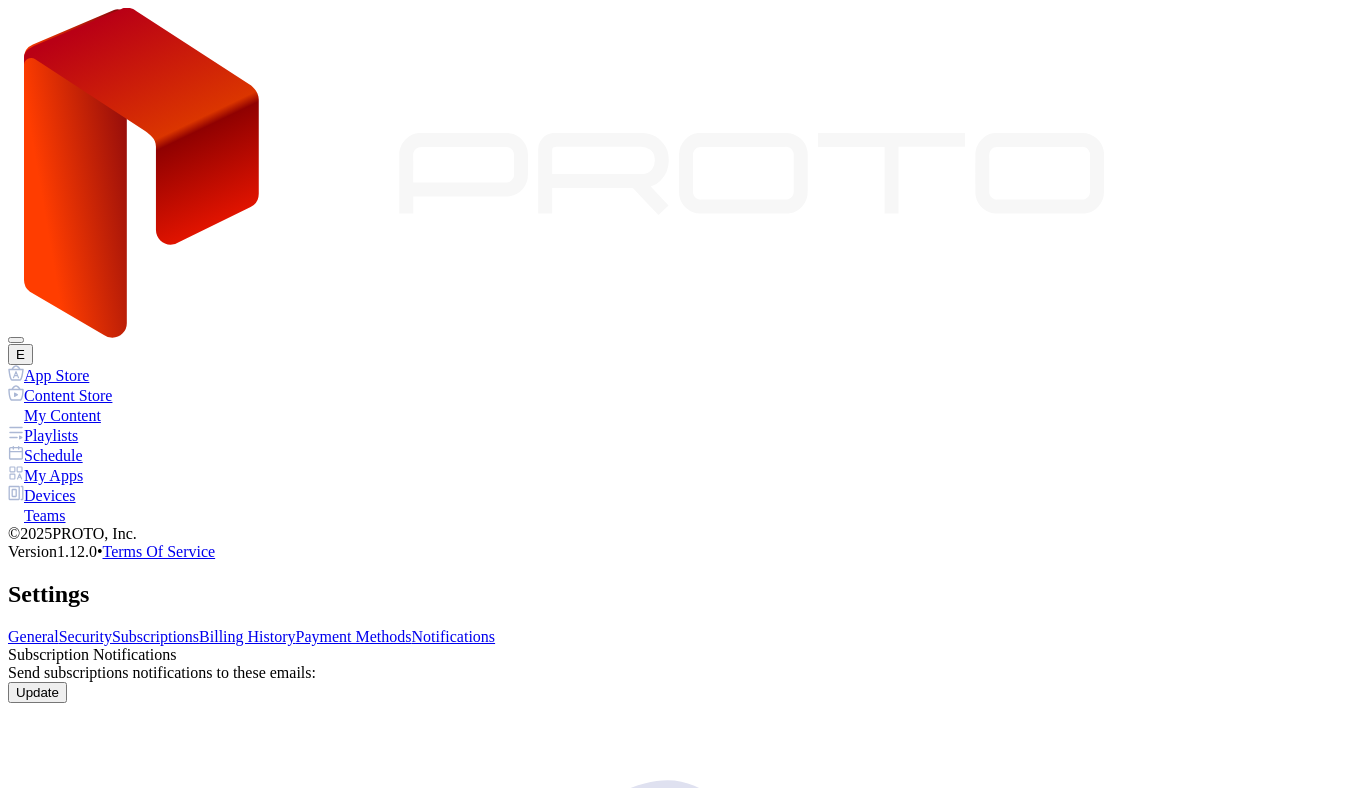 click on "Payment Methods" at bounding box center (354, 636) 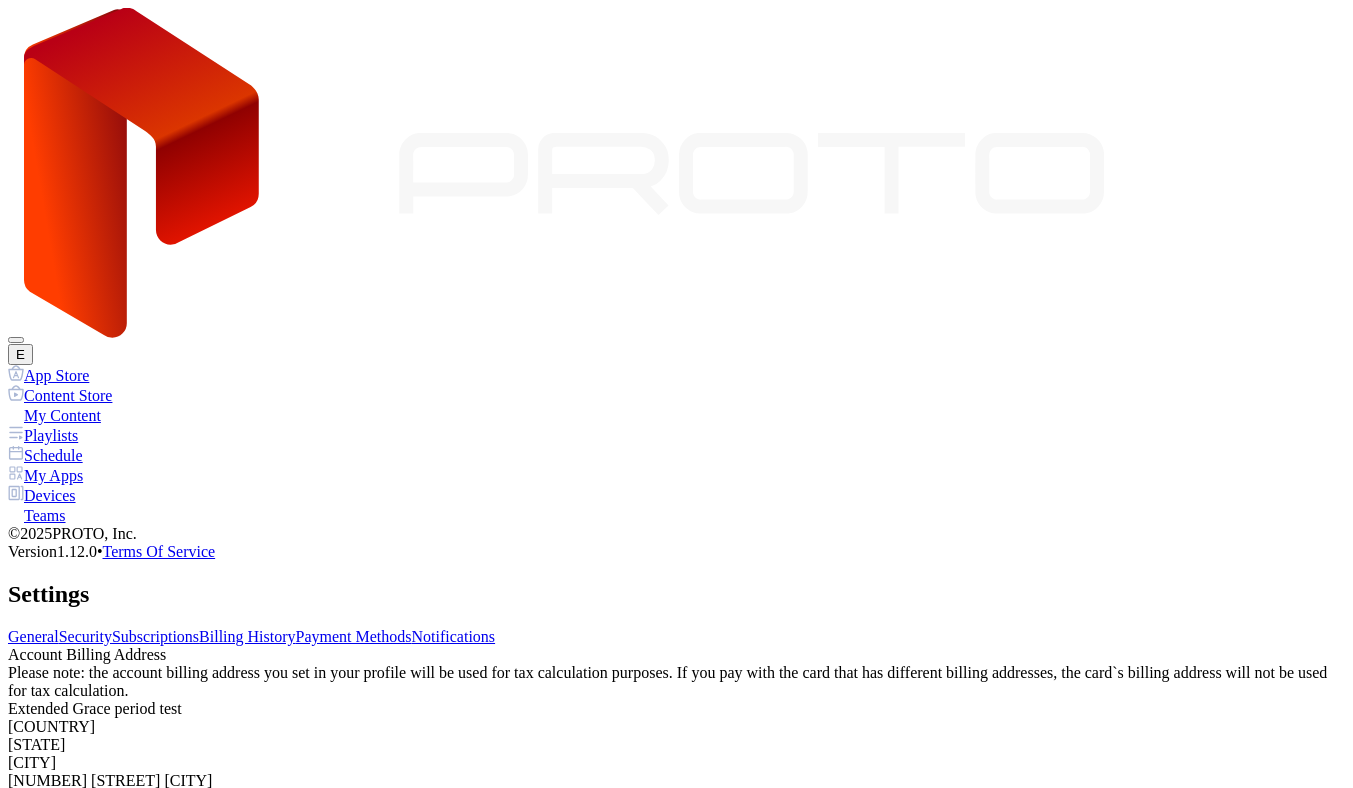 click on "Subscriptions" at bounding box center (155, 636) 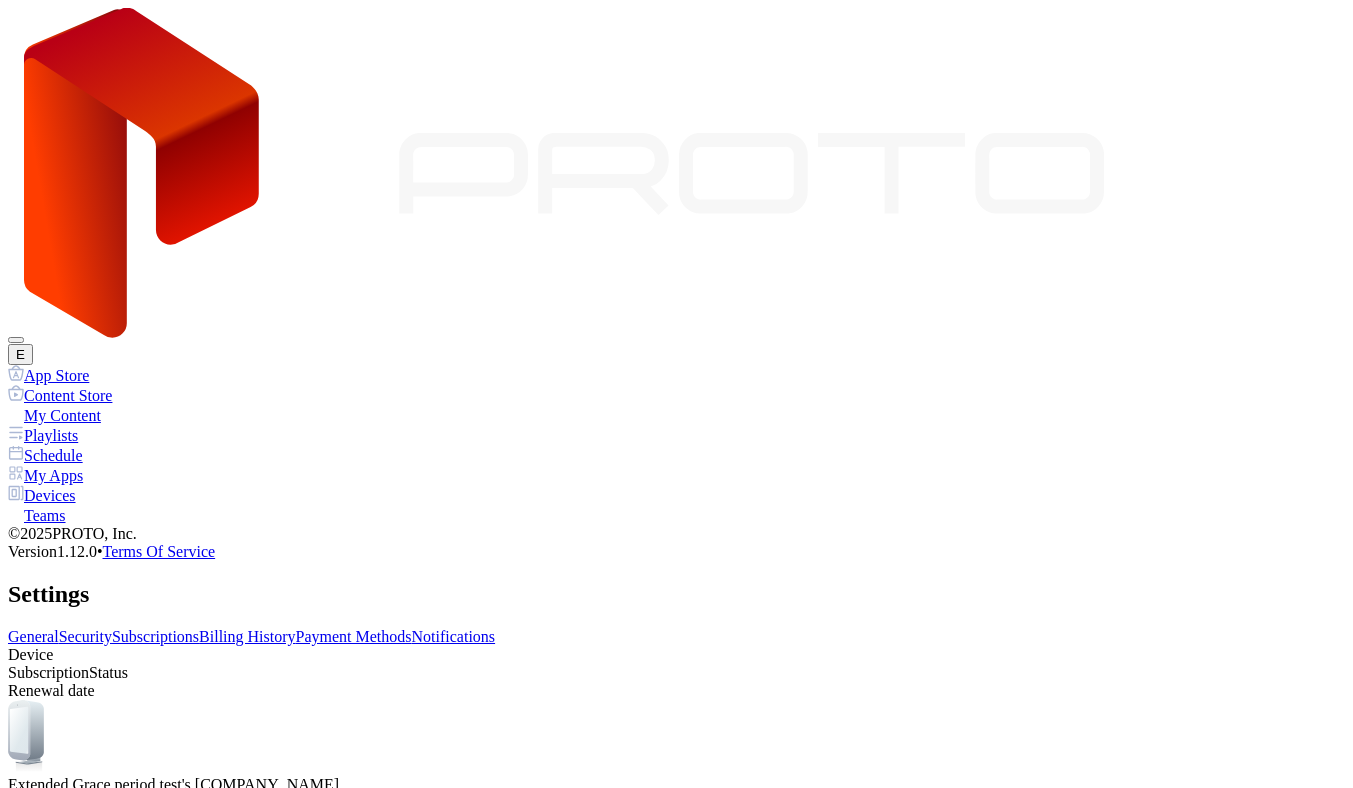 click on "Security" at bounding box center (85, 636) 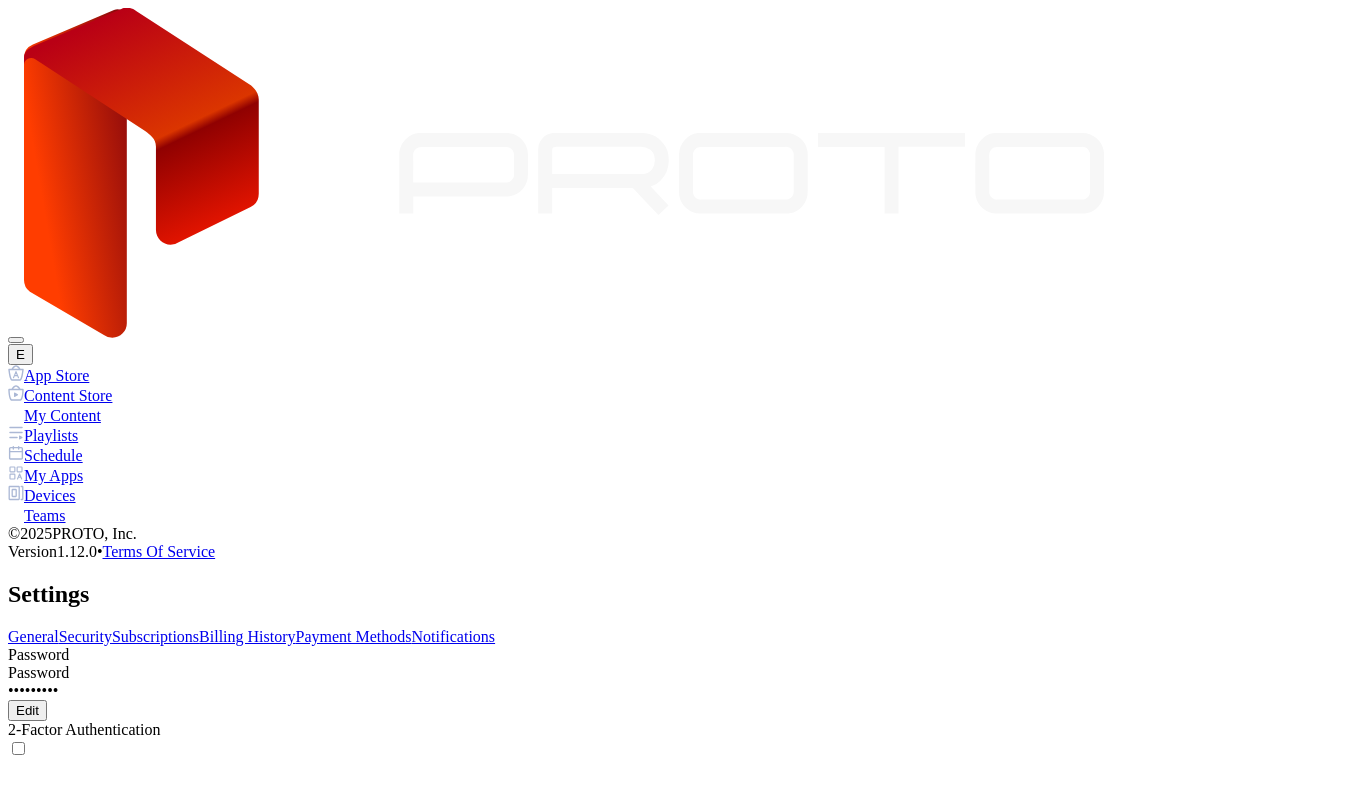 click on "Subscriptions" at bounding box center [155, 636] 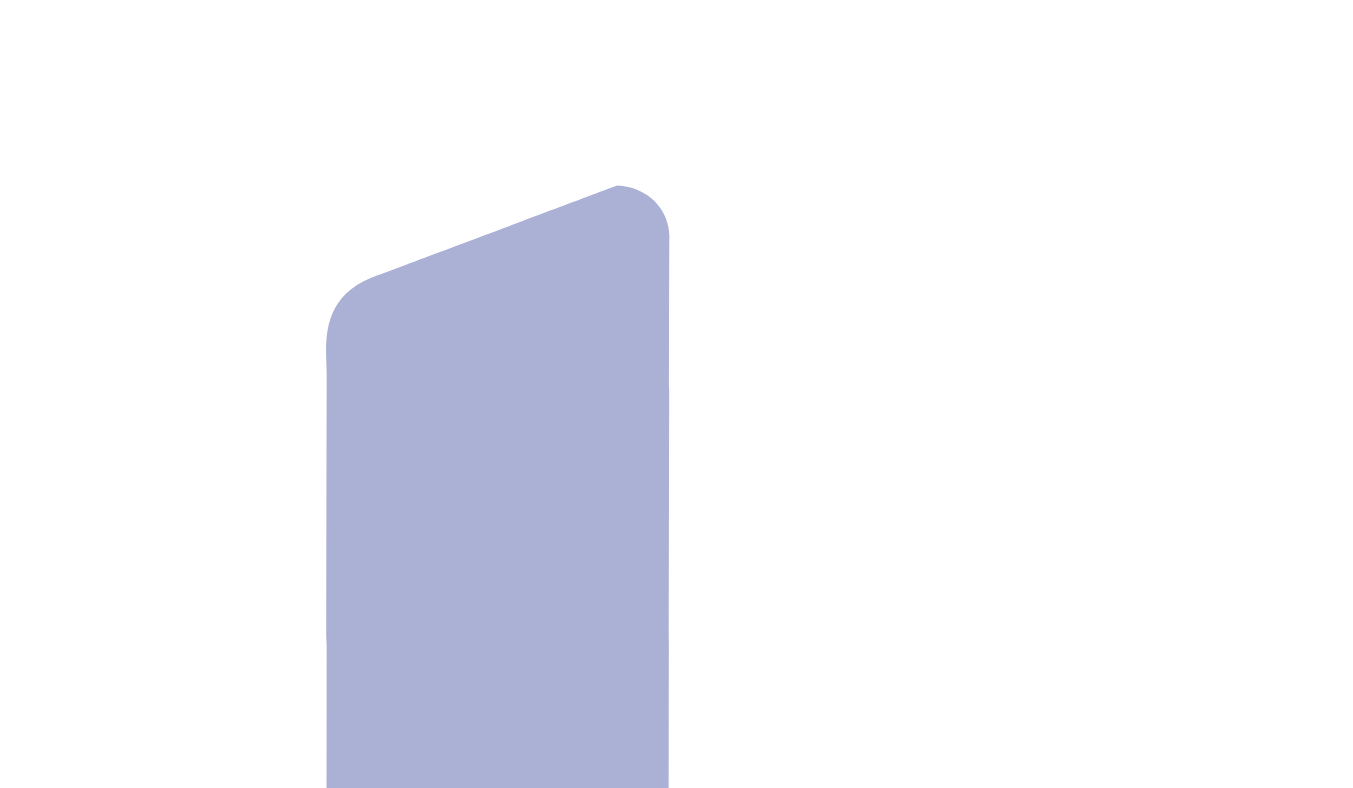 scroll, scrollTop: 0, scrollLeft: 0, axis: both 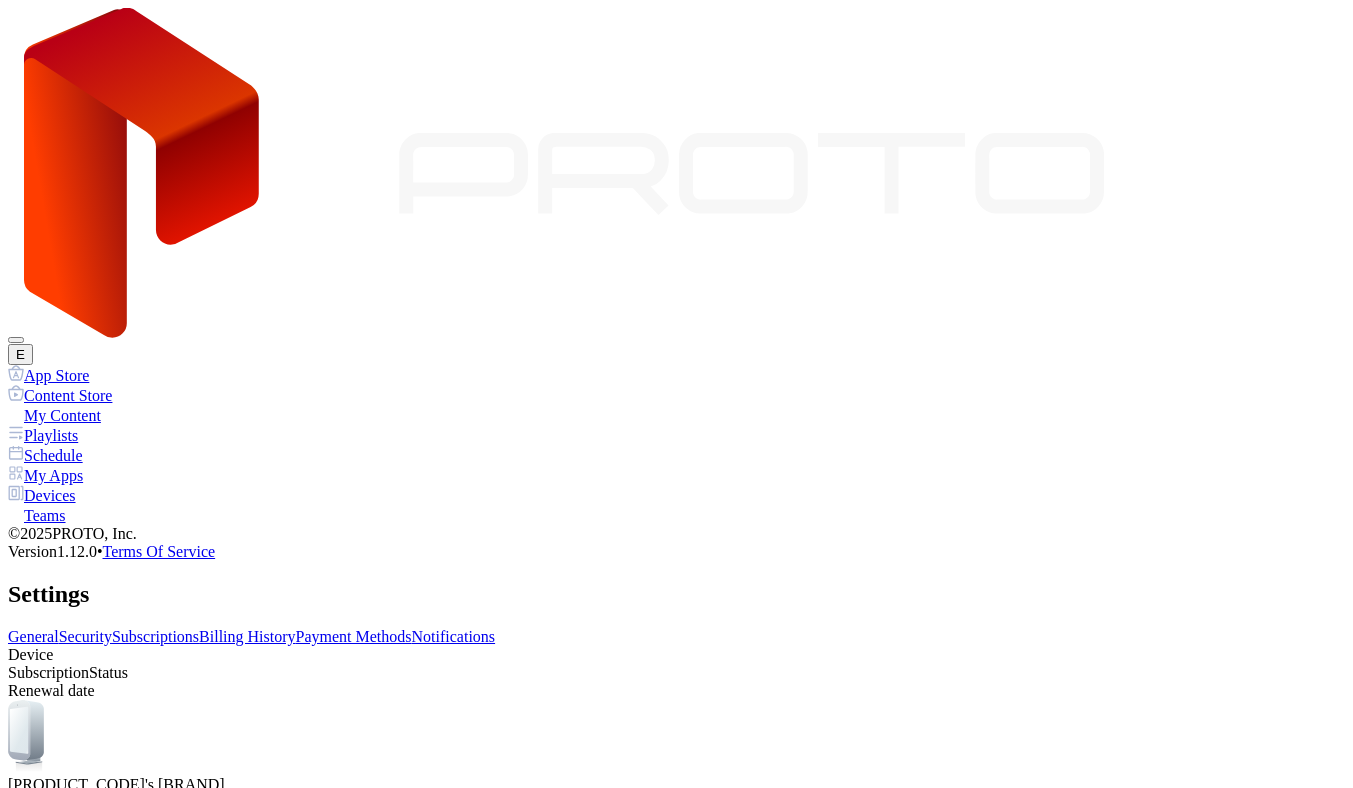 click on "General" at bounding box center (33, 636) 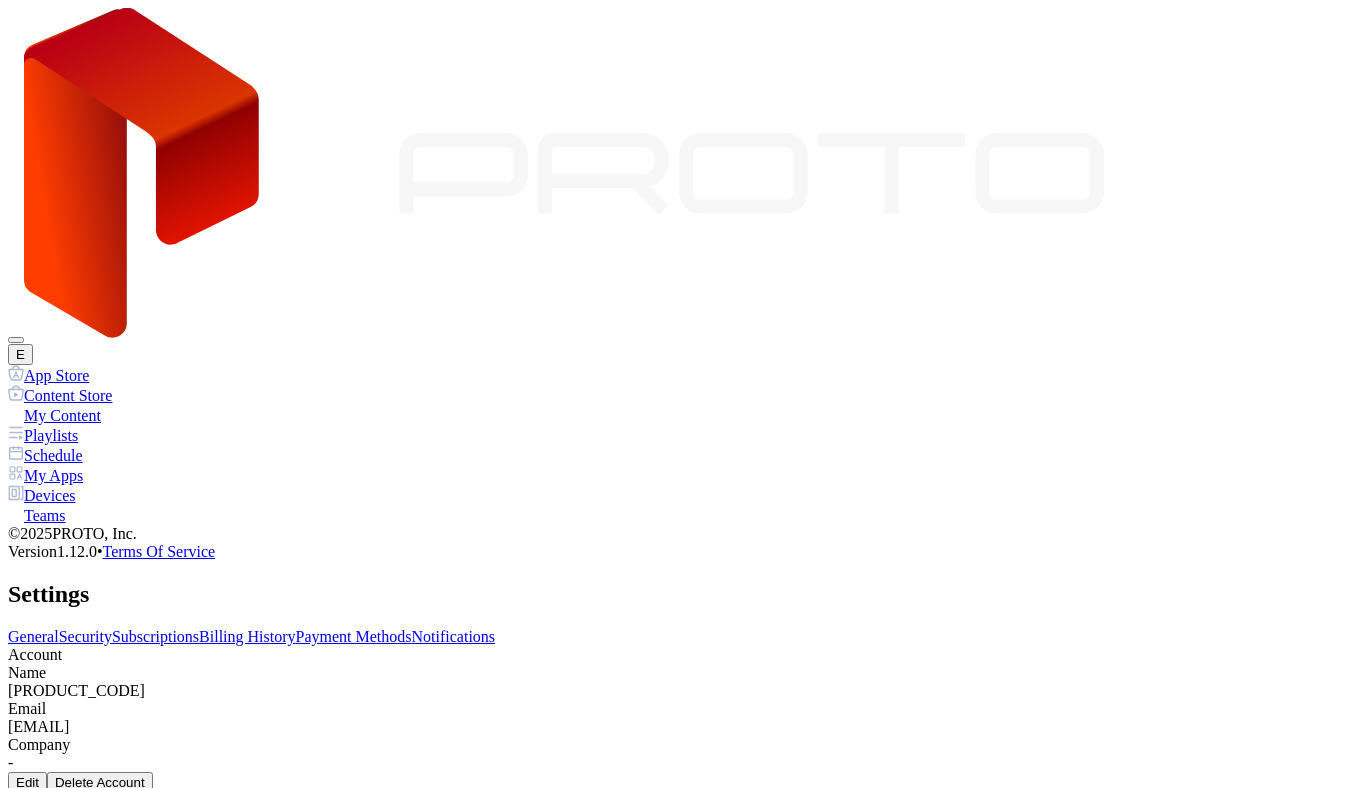 click on "Edit" at bounding box center (27, 782) 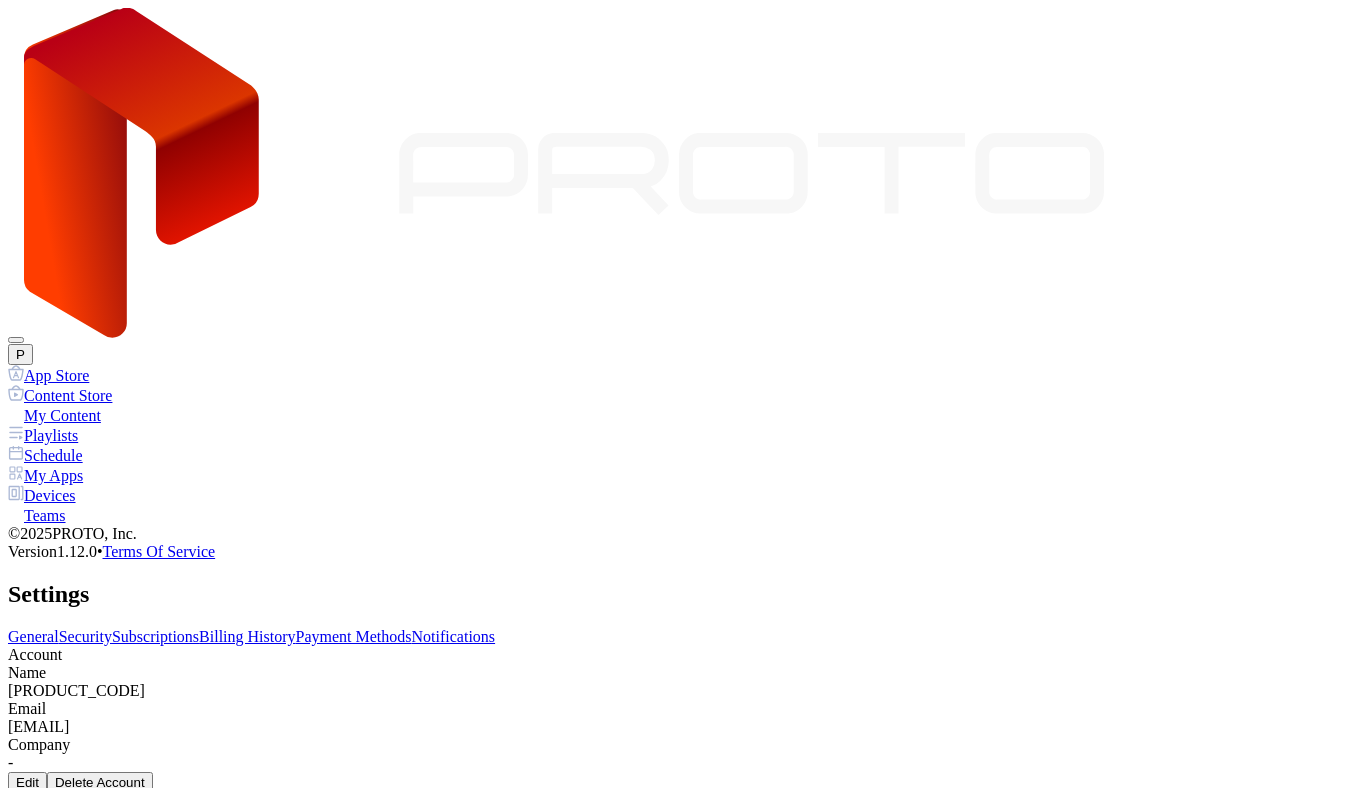 click on "Subscriptions" at bounding box center (155, 636) 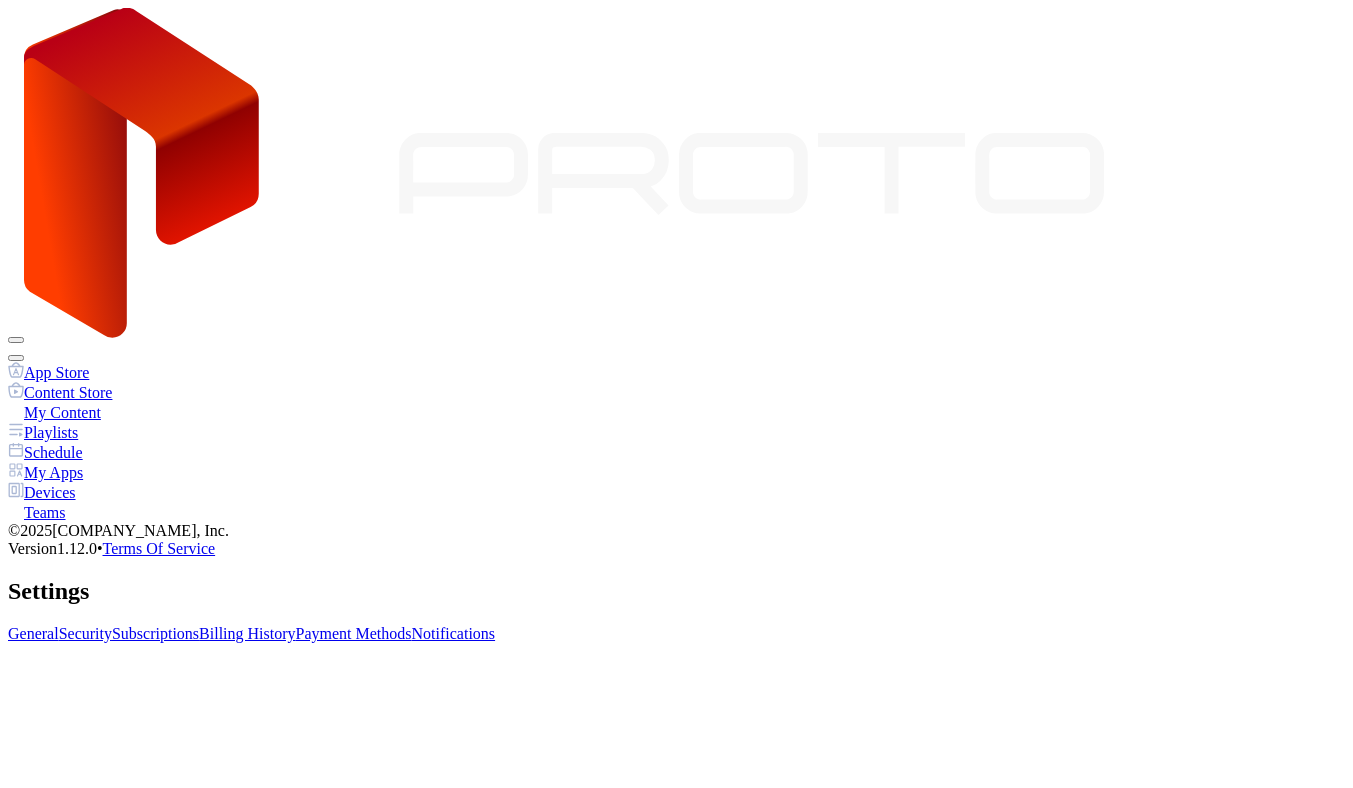 scroll, scrollTop: 0, scrollLeft: 0, axis: both 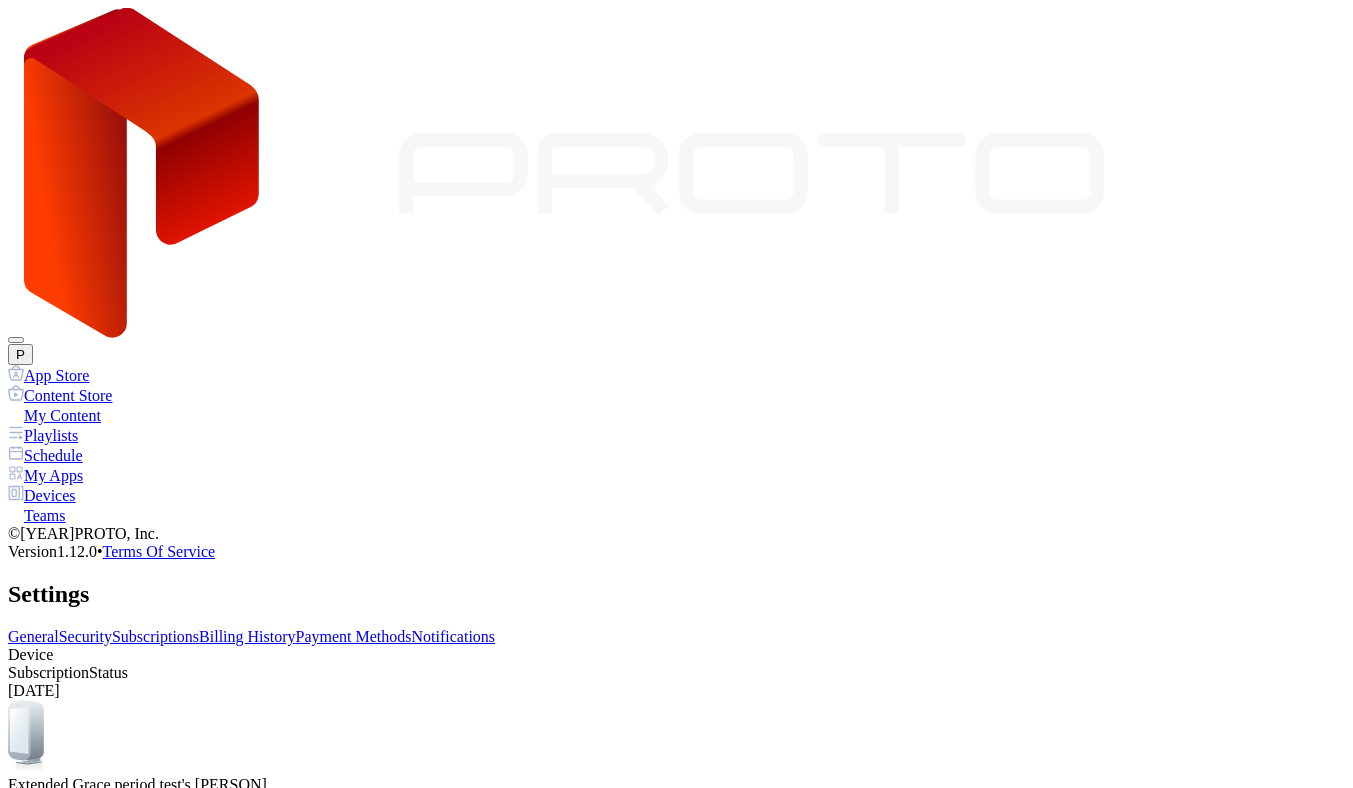 click on "Devices" at bounding box center [676, 495] 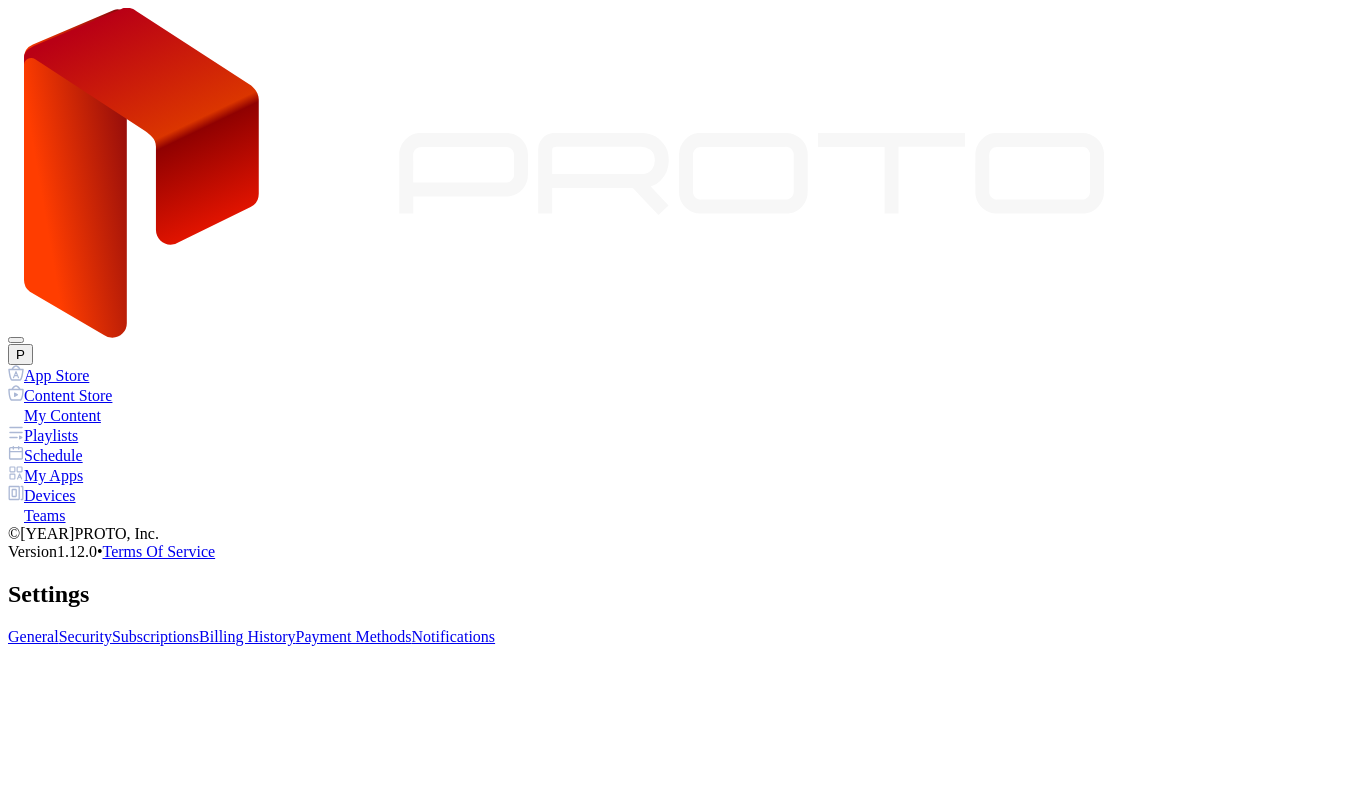 scroll, scrollTop: 0, scrollLeft: 0, axis: both 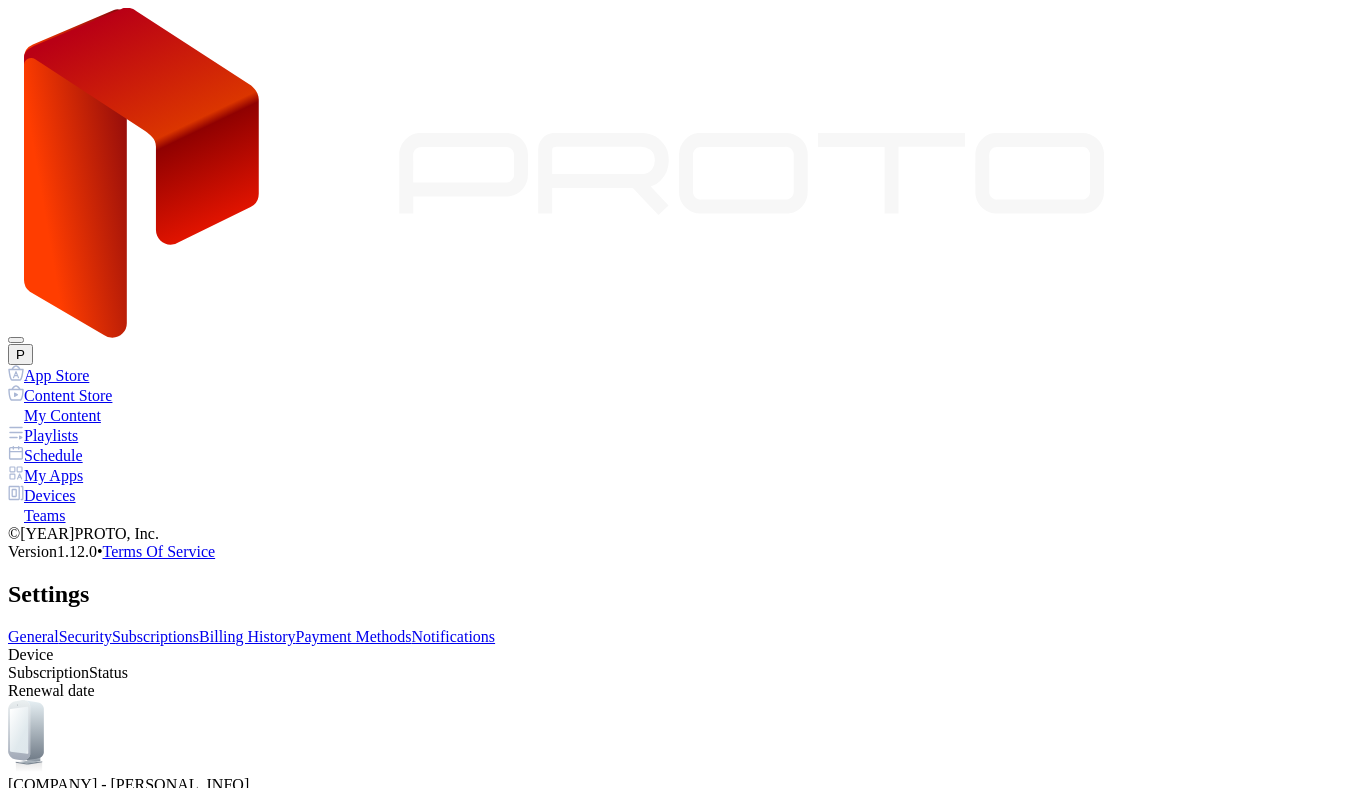 click on "Devices" at bounding box center [676, 495] 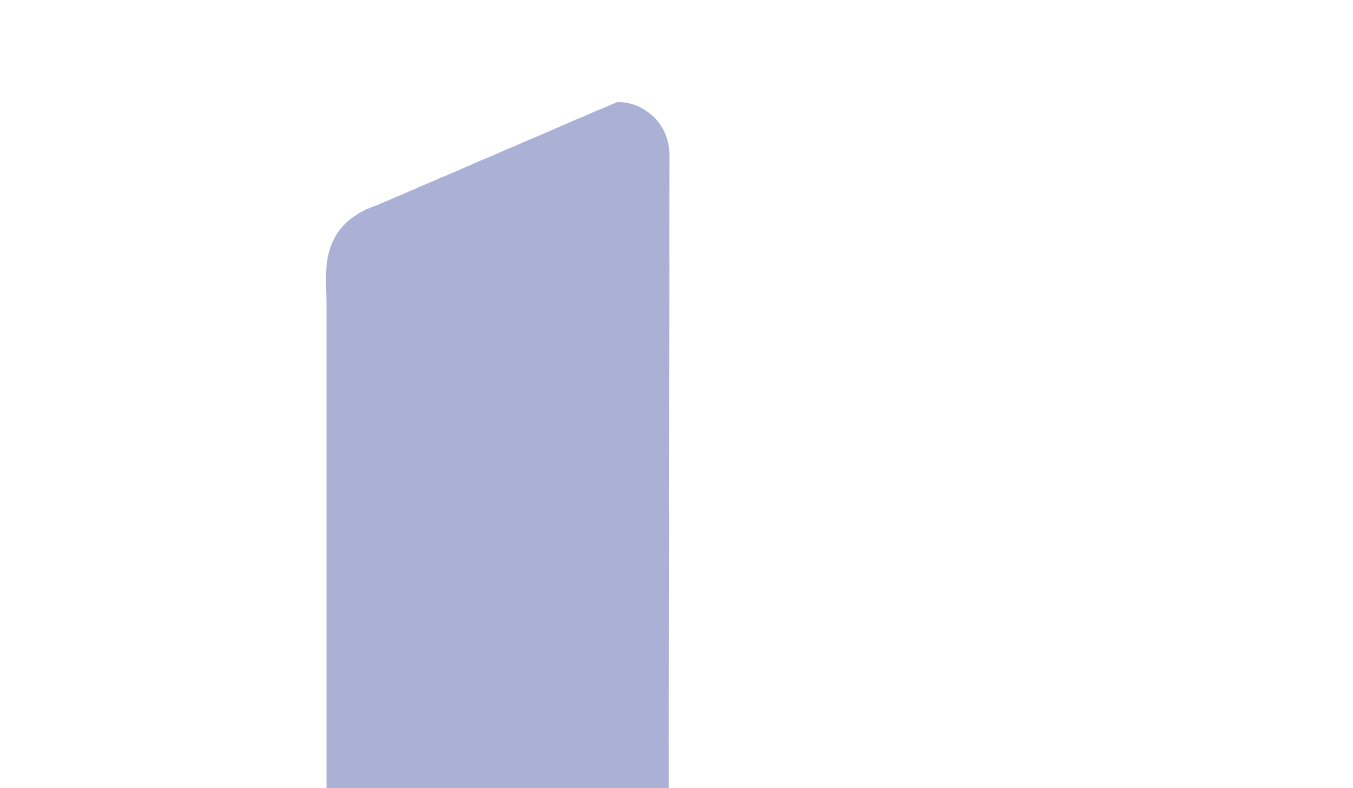 scroll, scrollTop: 0, scrollLeft: 0, axis: both 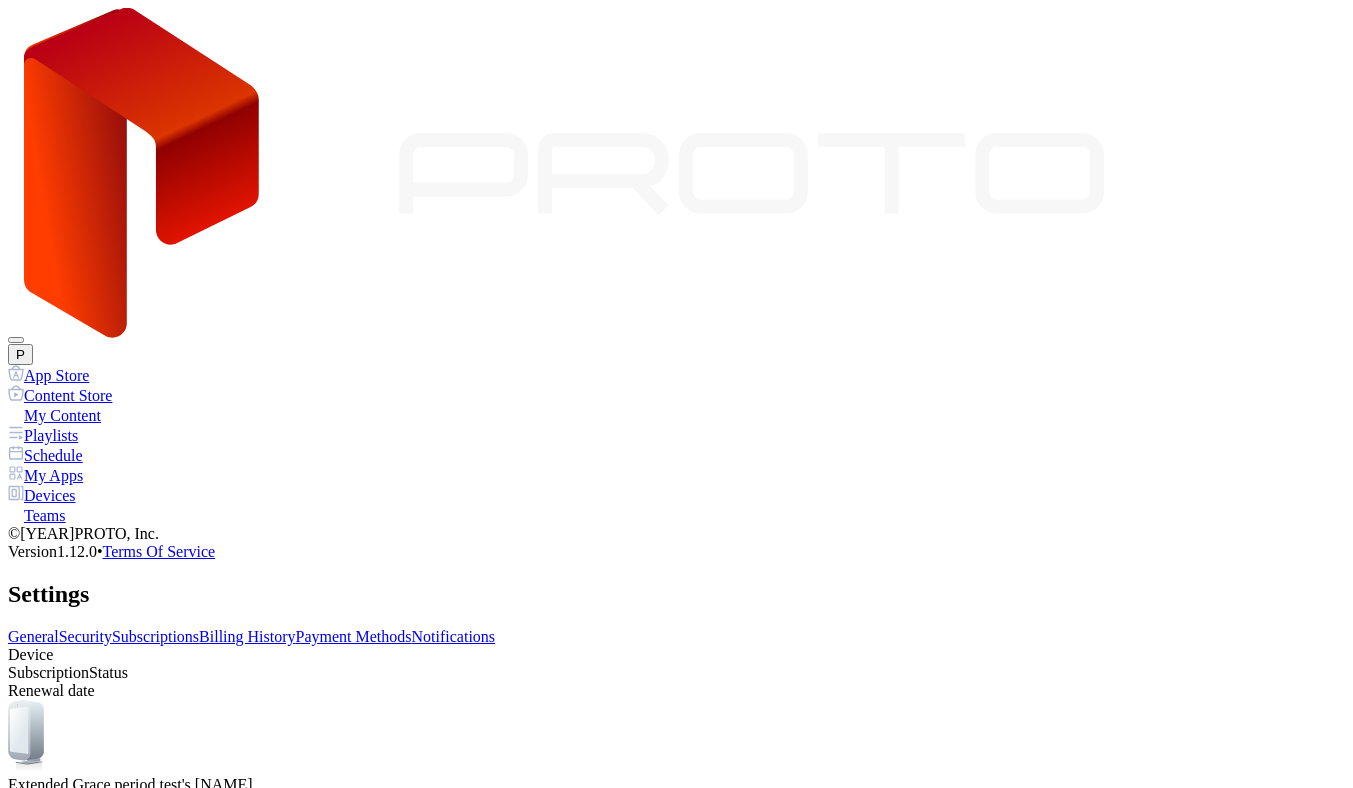 click on "Devices" at bounding box center [676, 495] 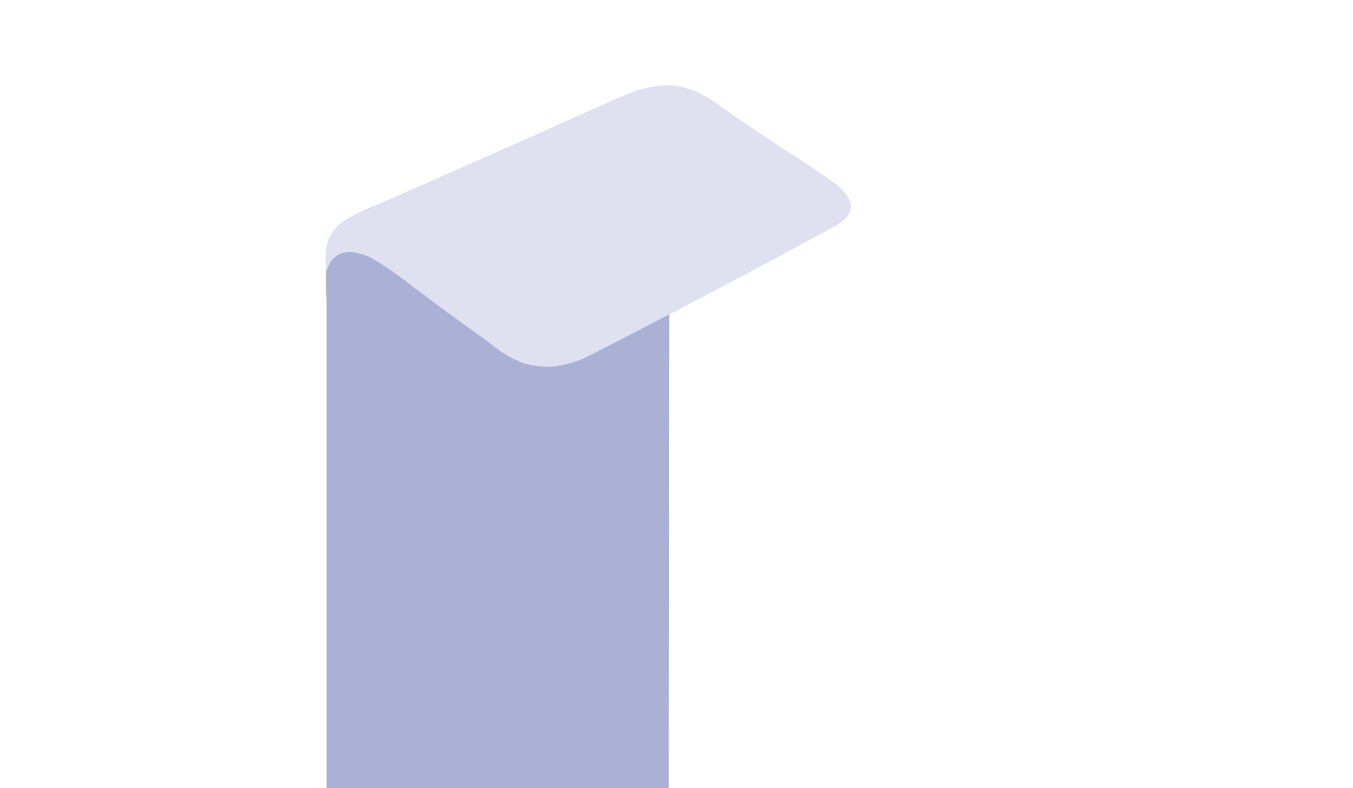 scroll, scrollTop: 0, scrollLeft: 0, axis: both 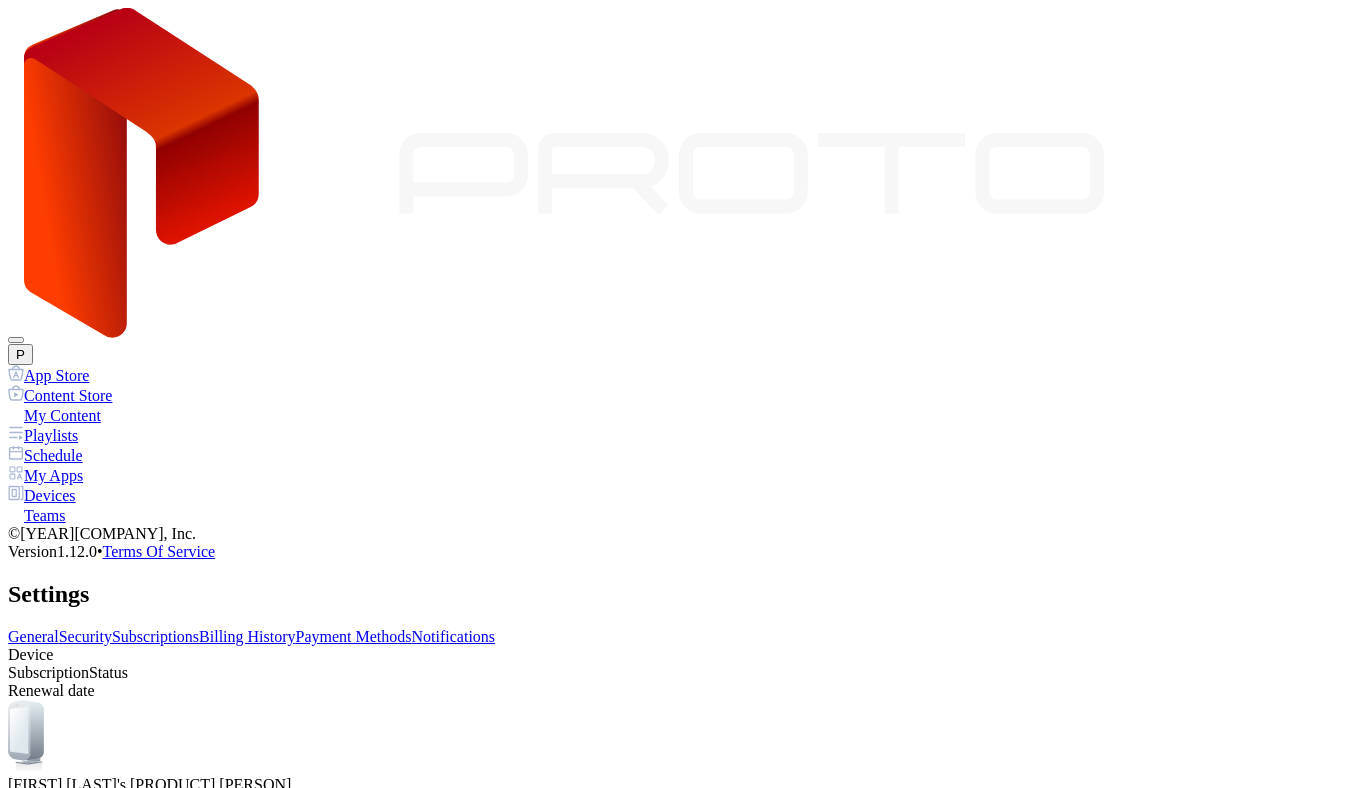 click on "Devices" at bounding box center (676, 495) 